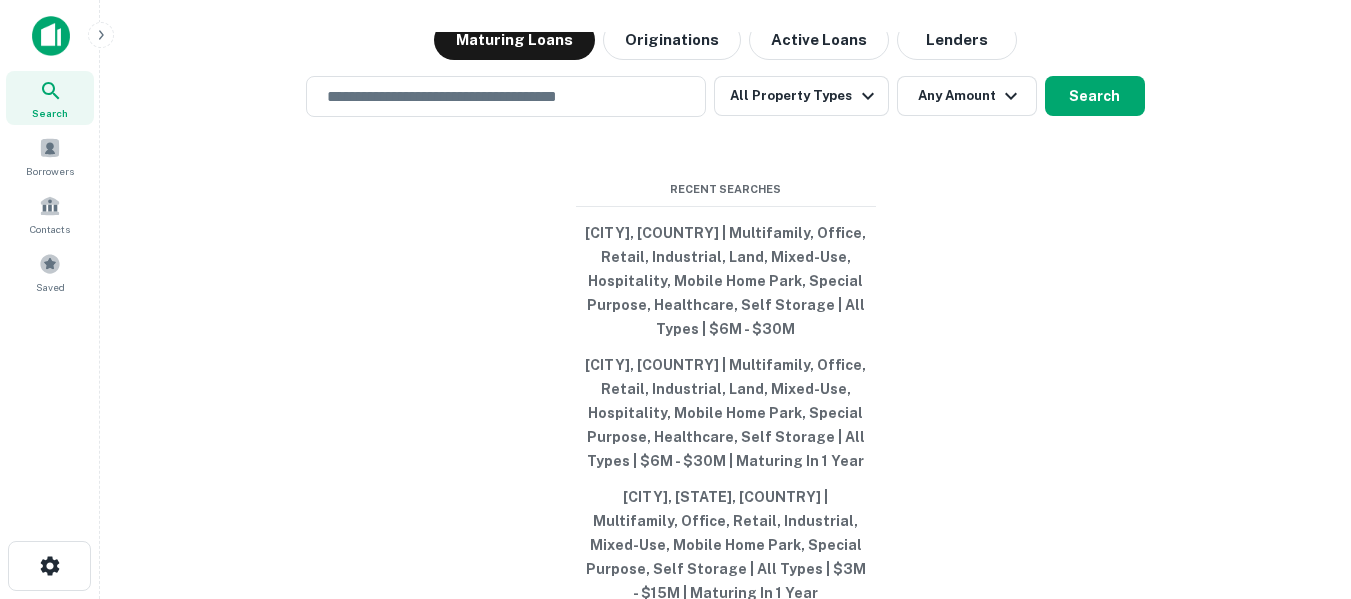 scroll, scrollTop: 0, scrollLeft: 0, axis: both 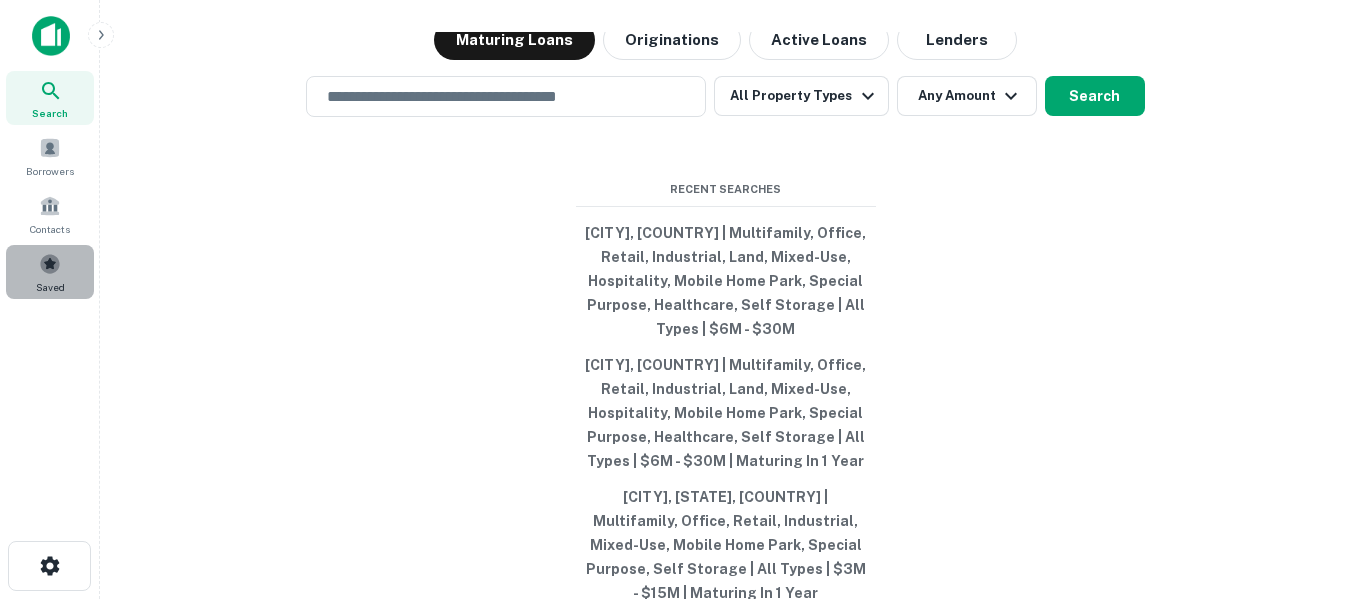 click on "Saved" at bounding box center [50, 272] 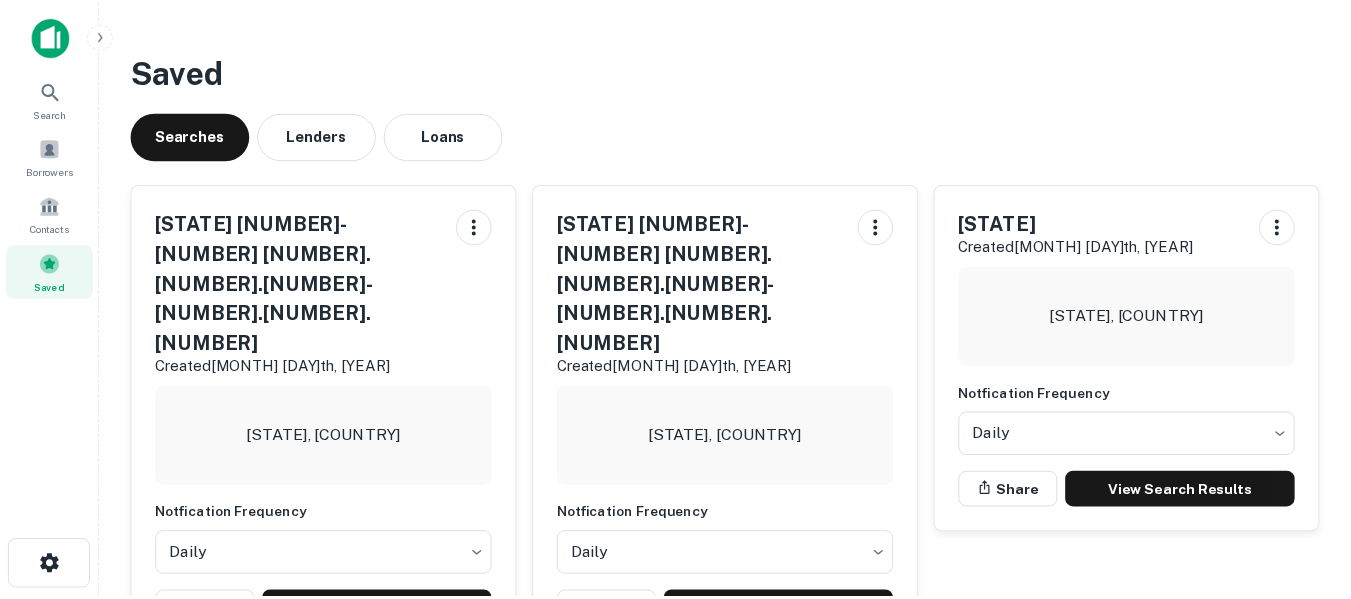 scroll, scrollTop: 0, scrollLeft: 0, axis: both 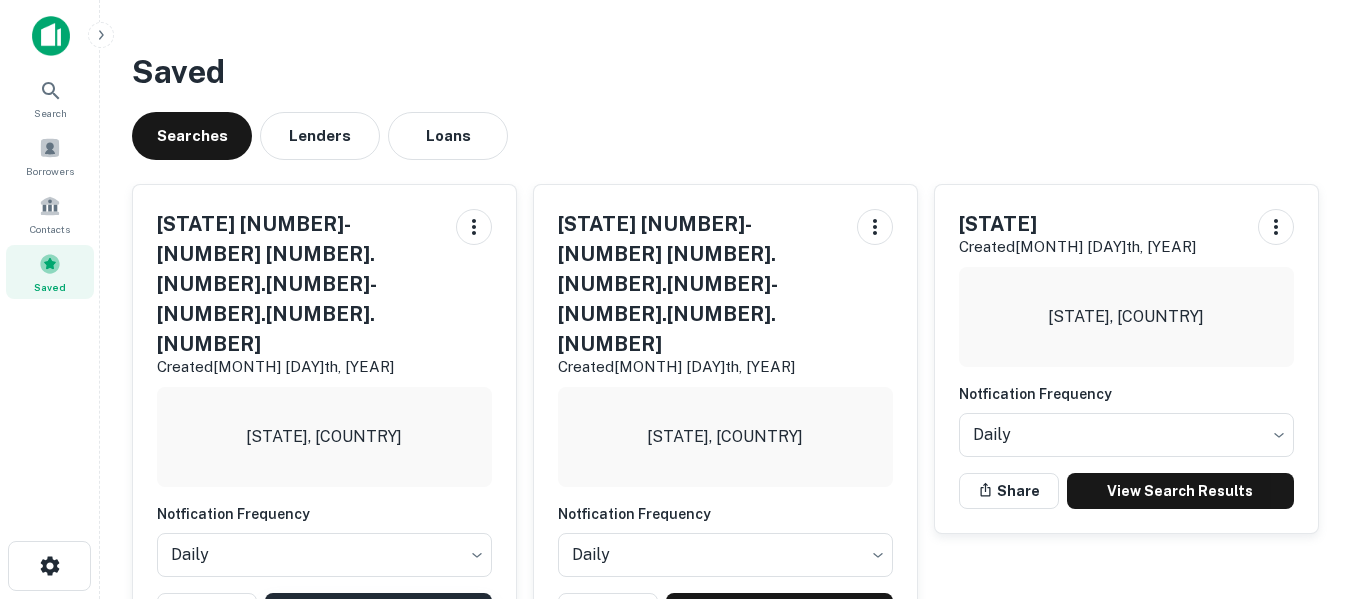 click on "View Search Results" at bounding box center (378, 611) 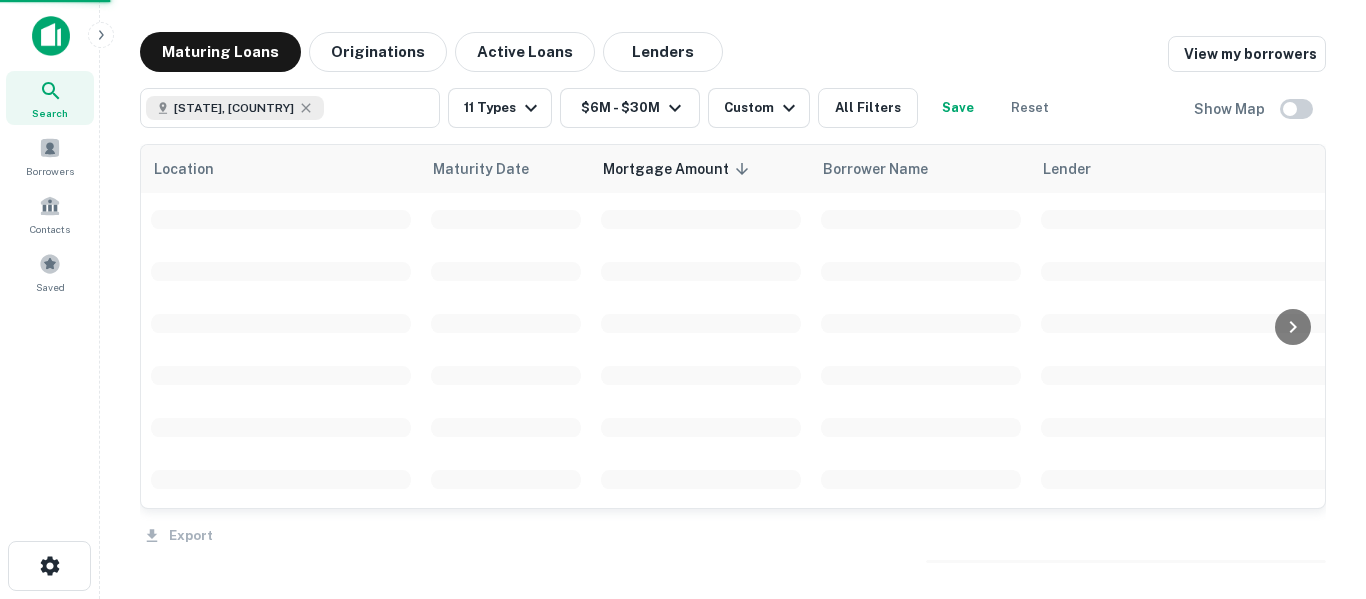 scroll, scrollTop: 0, scrollLeft: 0, axis: both 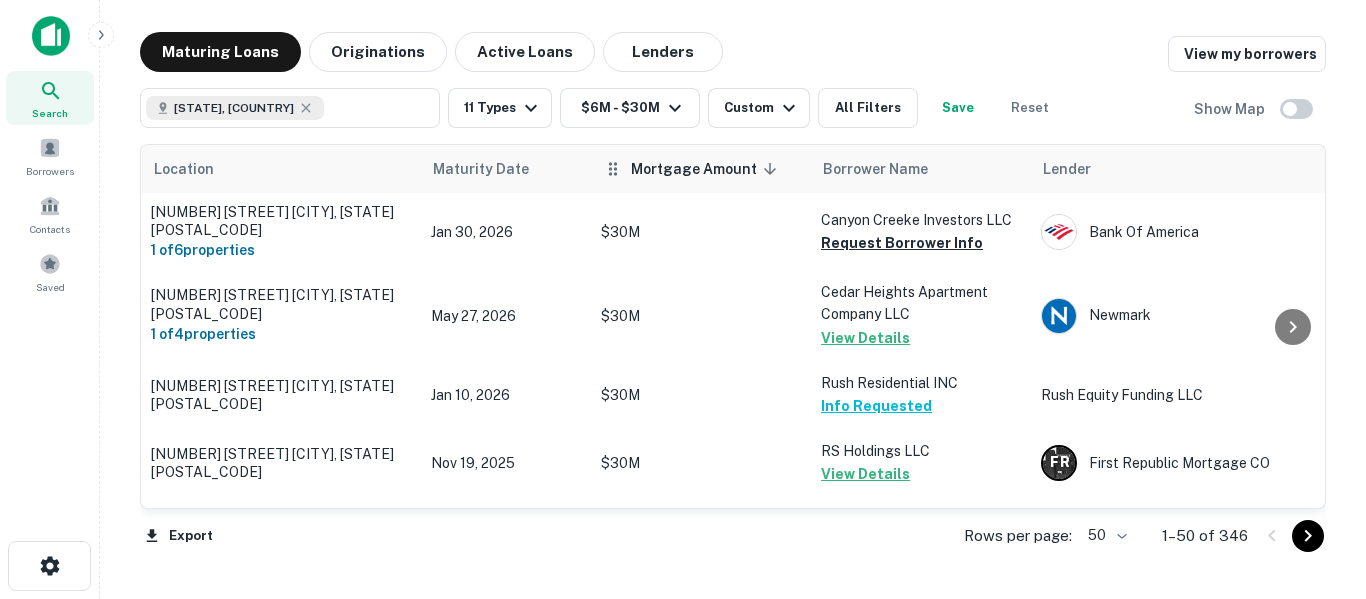 click on "Mortgage Amount sorted descending" at bounding box center [707, 169] 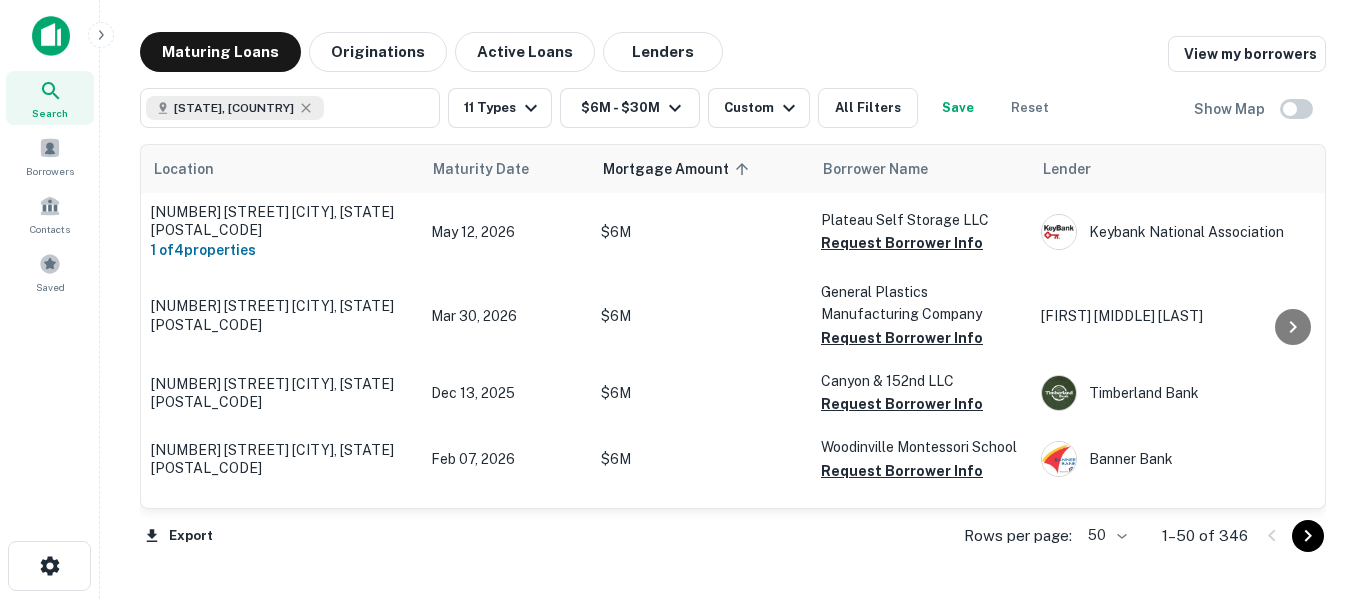 click on "Mortgage Amount sorted ascending" at bounding box center (679, 169) 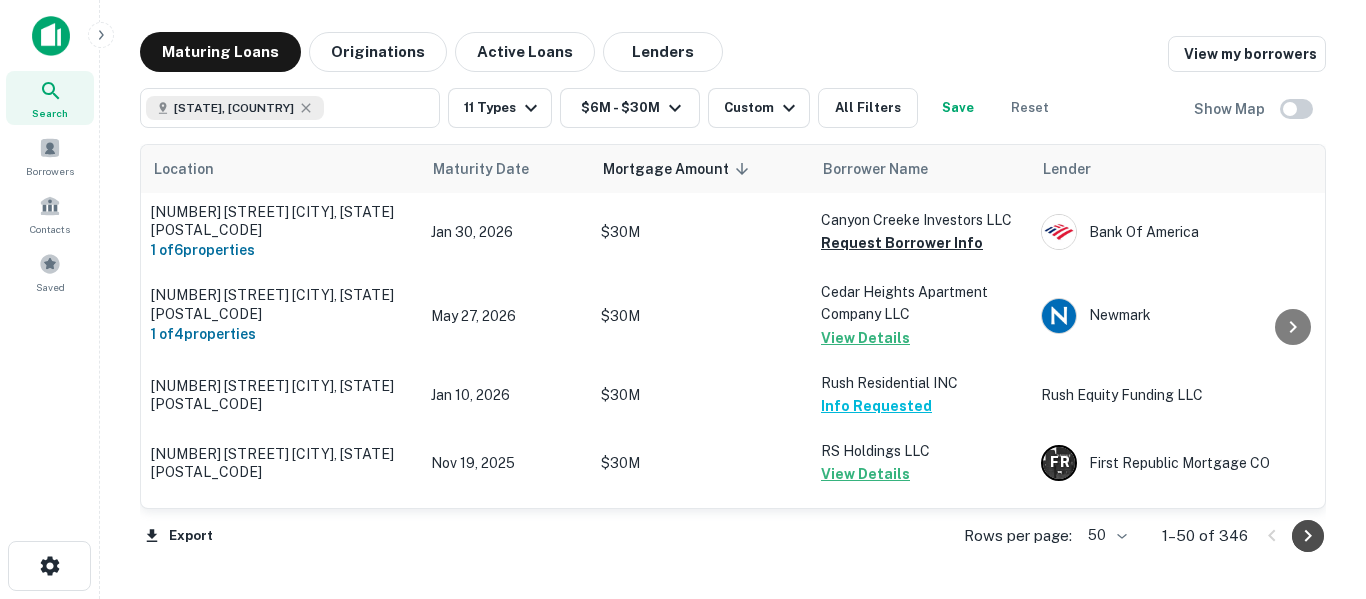 click 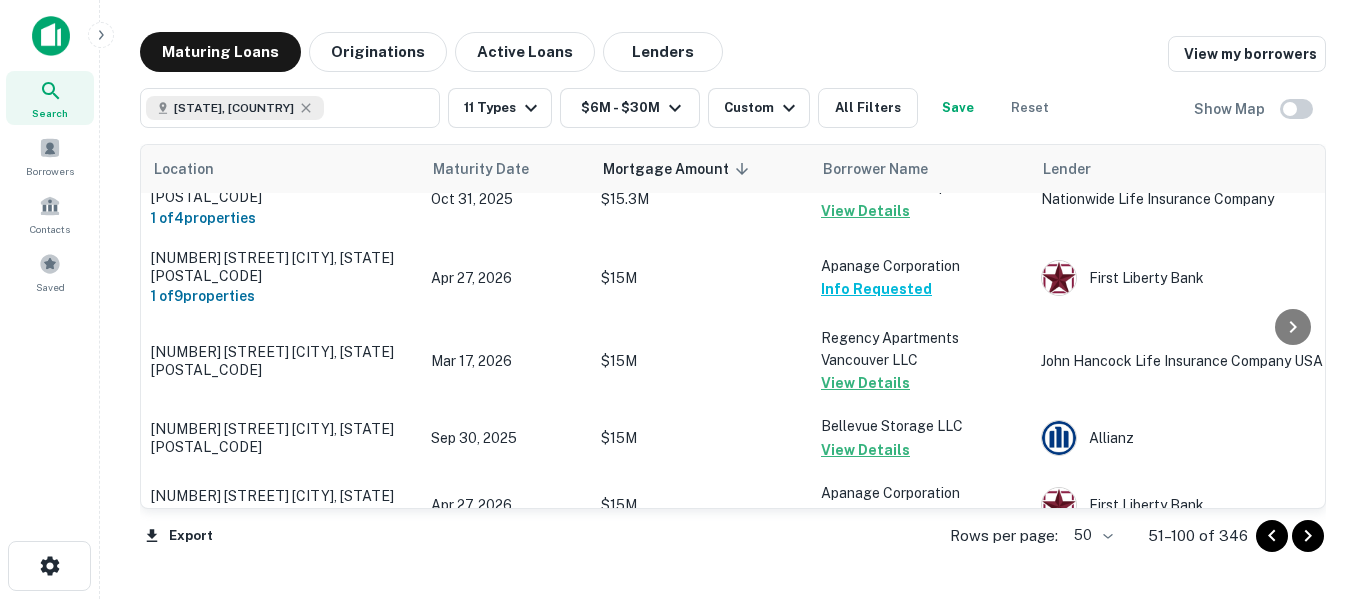 scroll, scrollTop: 3336, scrollLeft: 0, axis: vertical 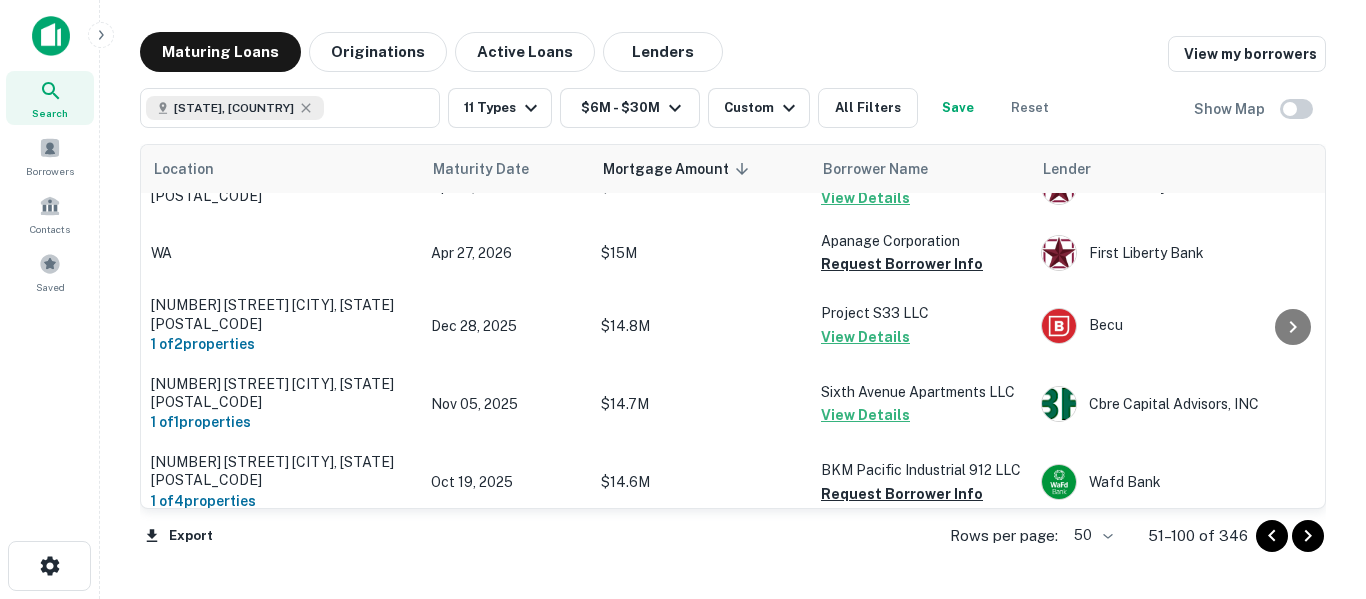 click 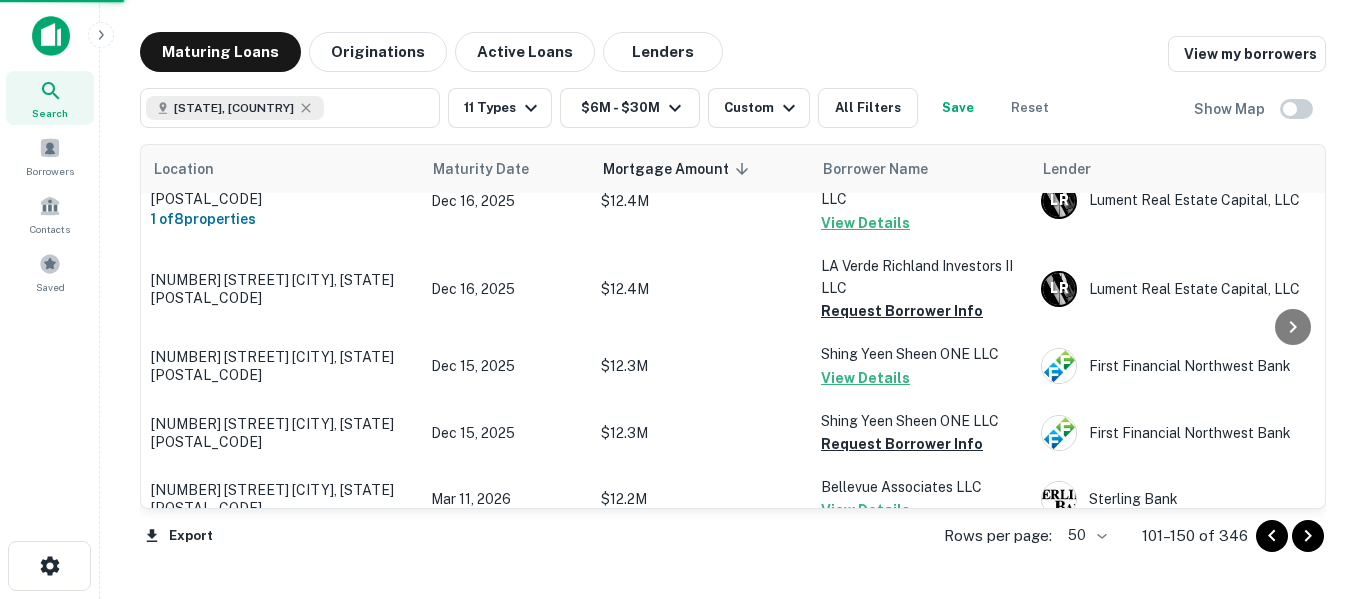 scroll, scrollTop: 3314, scrollLeft: 0, axis: vertical 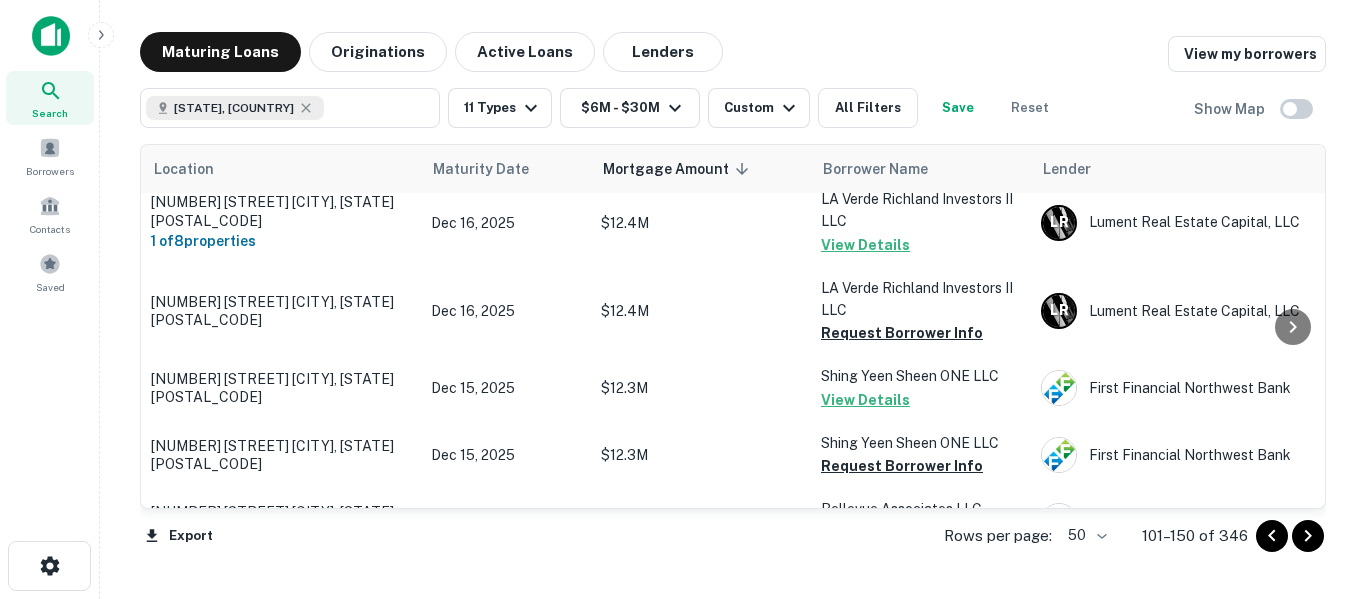 click 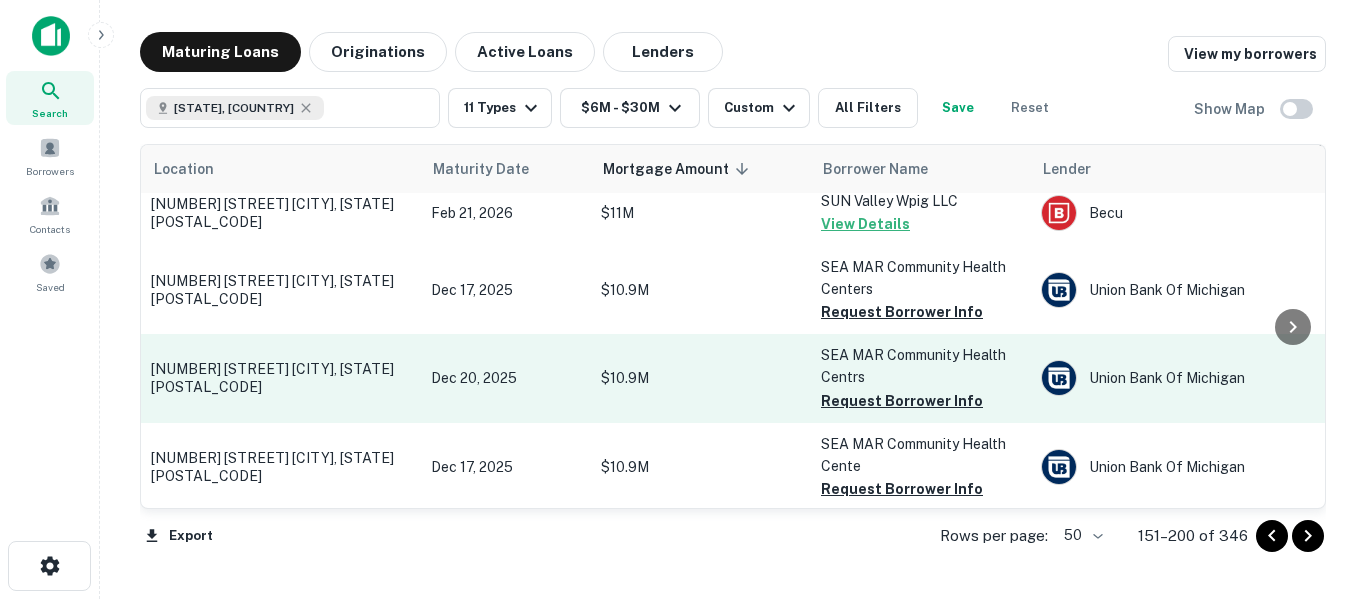 scroll, scrollTop: 1269, scrollLeft: 0, axis: vertical 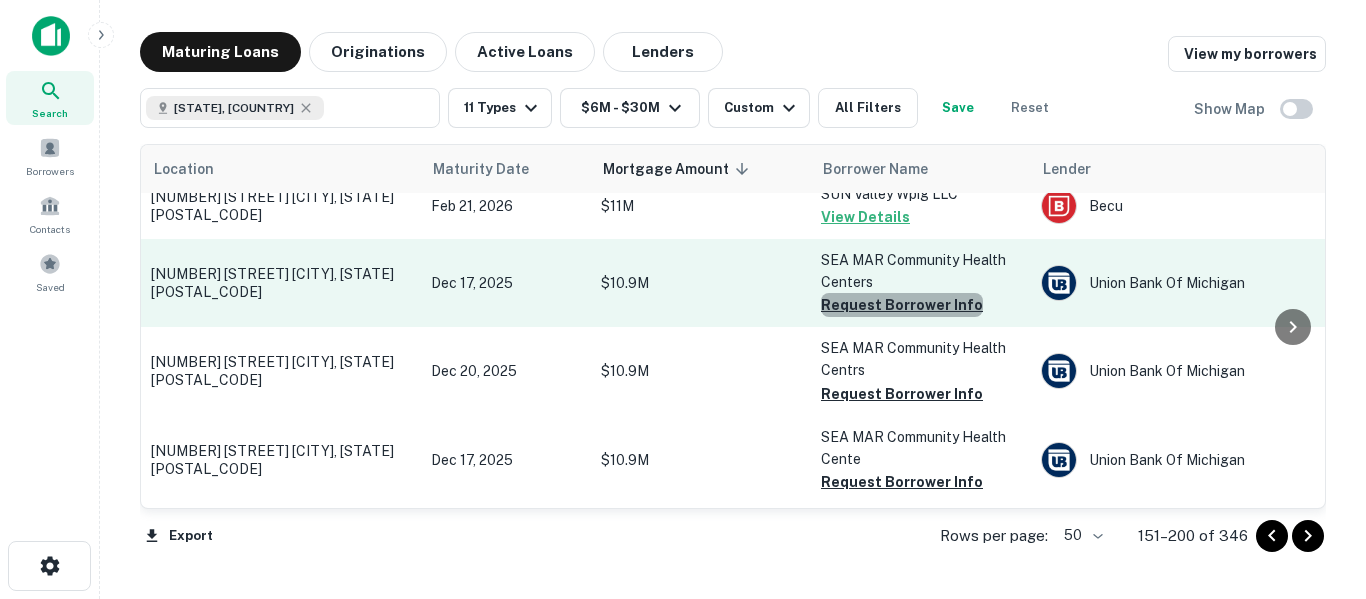 click on "Request Borrower Info" at bounding box center [902, 305] 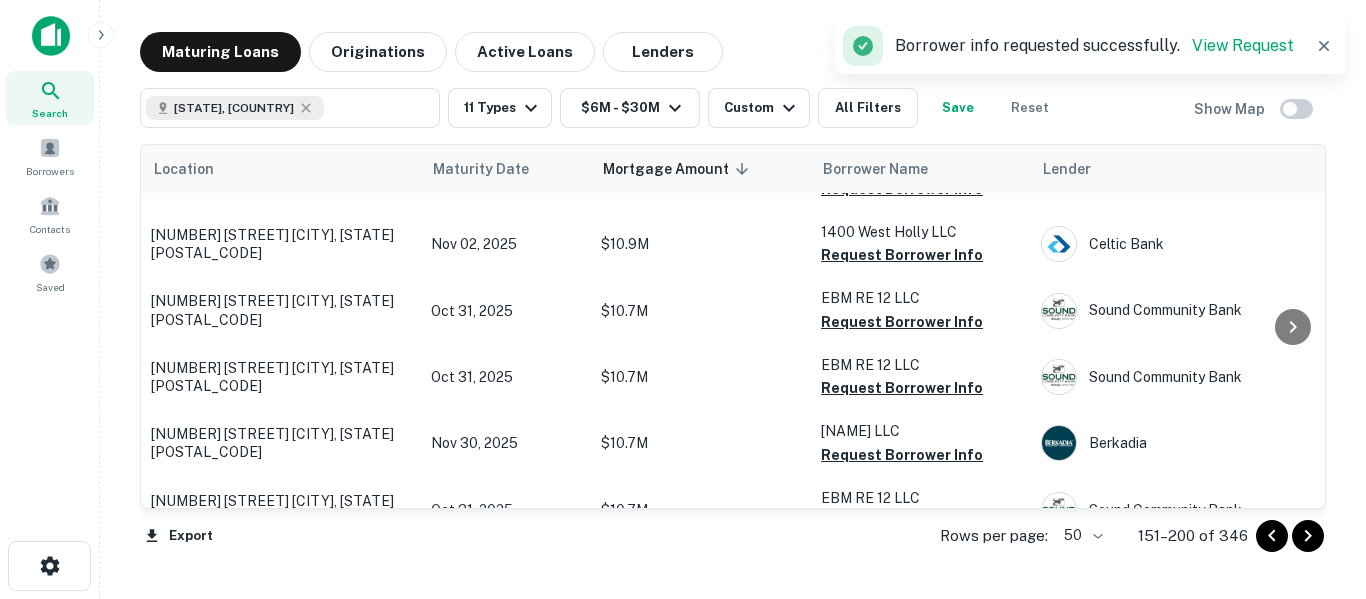 scroll, scrollTop: 1569, scrollLeft: 0, axis: vertical 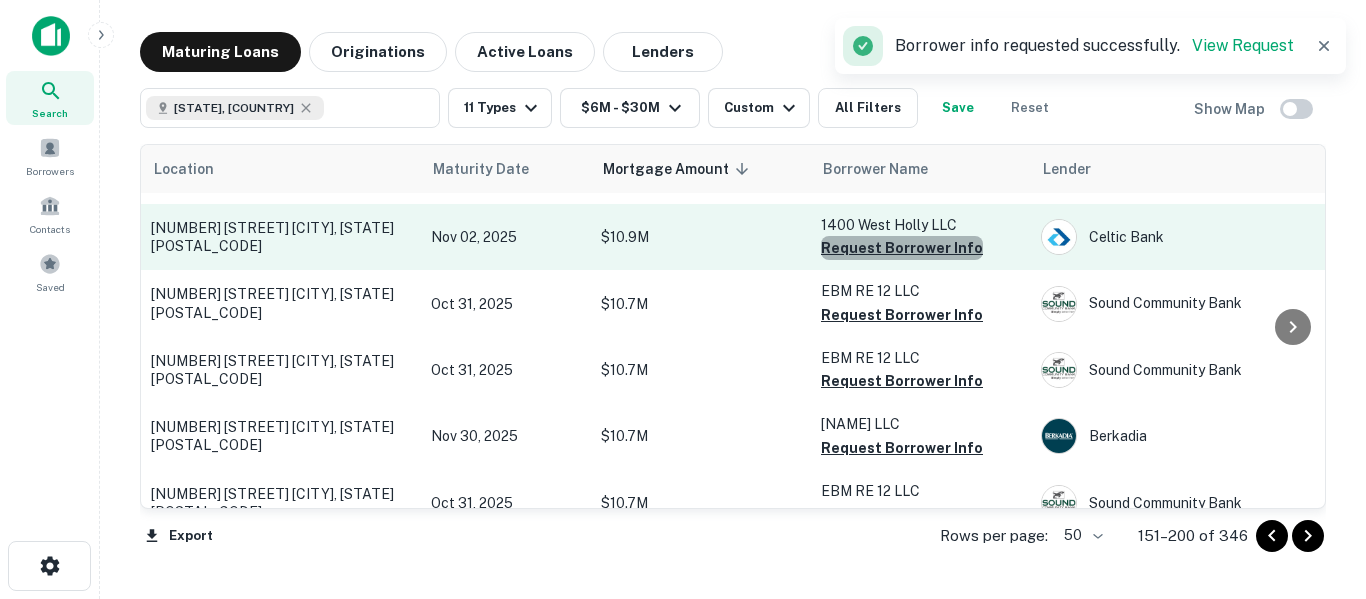 click on "Request Borrower Info" at bounding box center [902, 248] 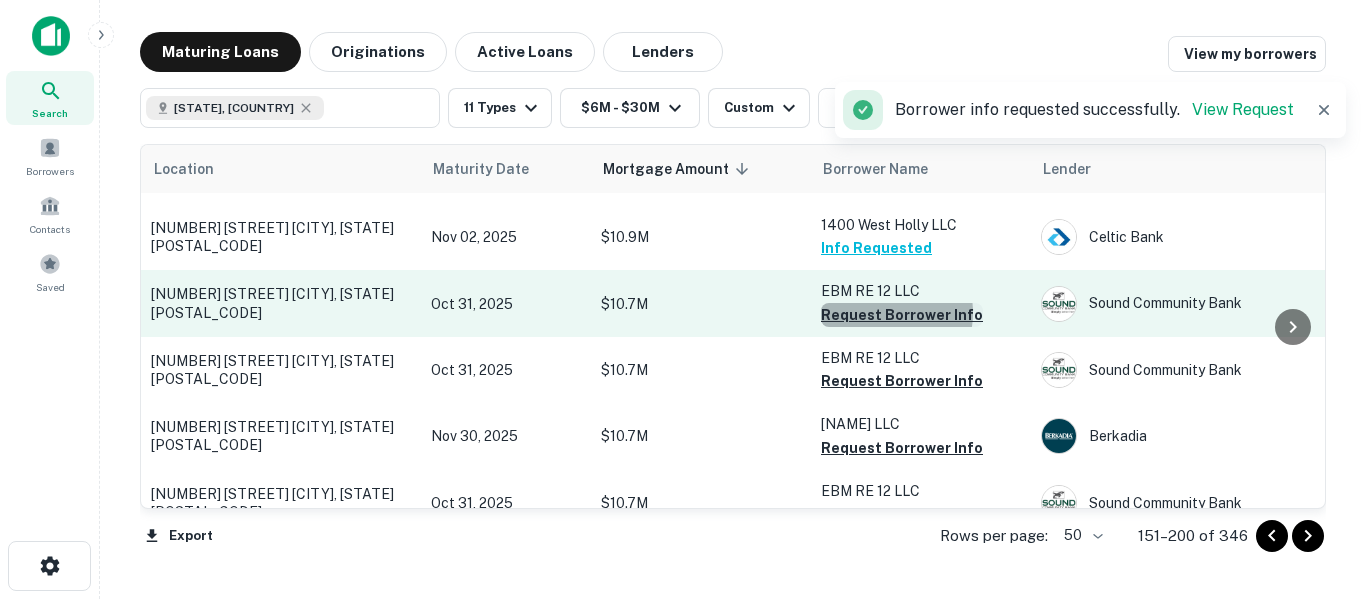 click on "Request Borrower Info" at bounding box center [902, 315] 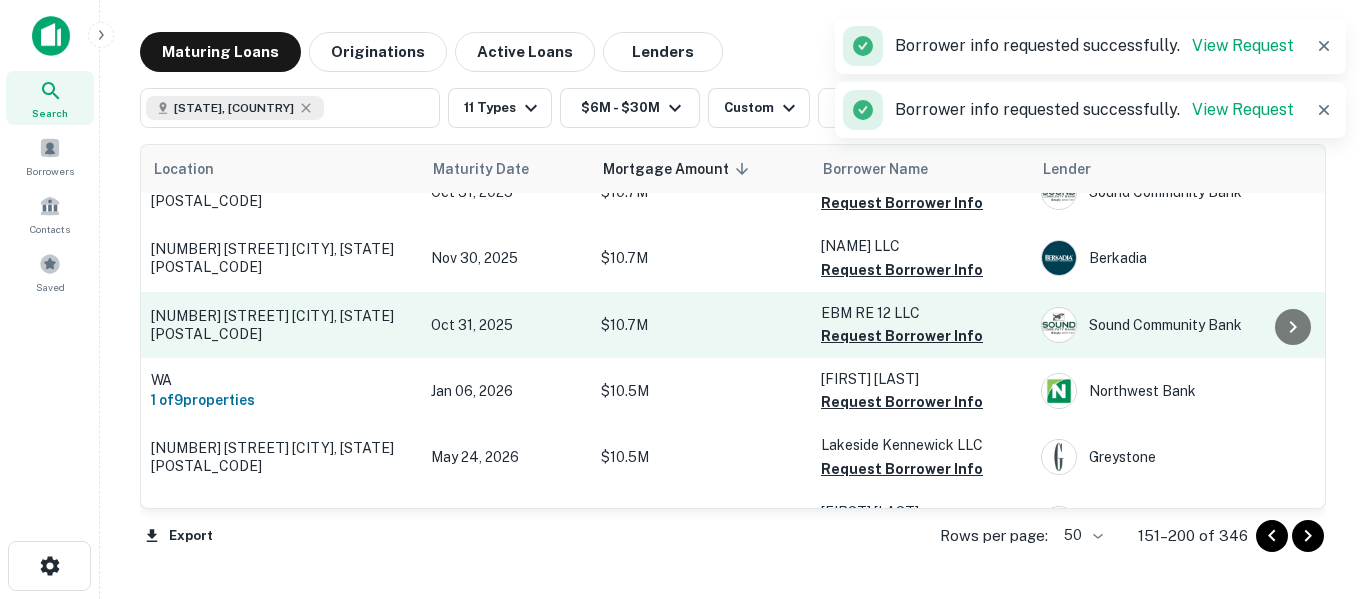 scroll, scrollTop: 1769, scrollLeft: 0, axis: vertical 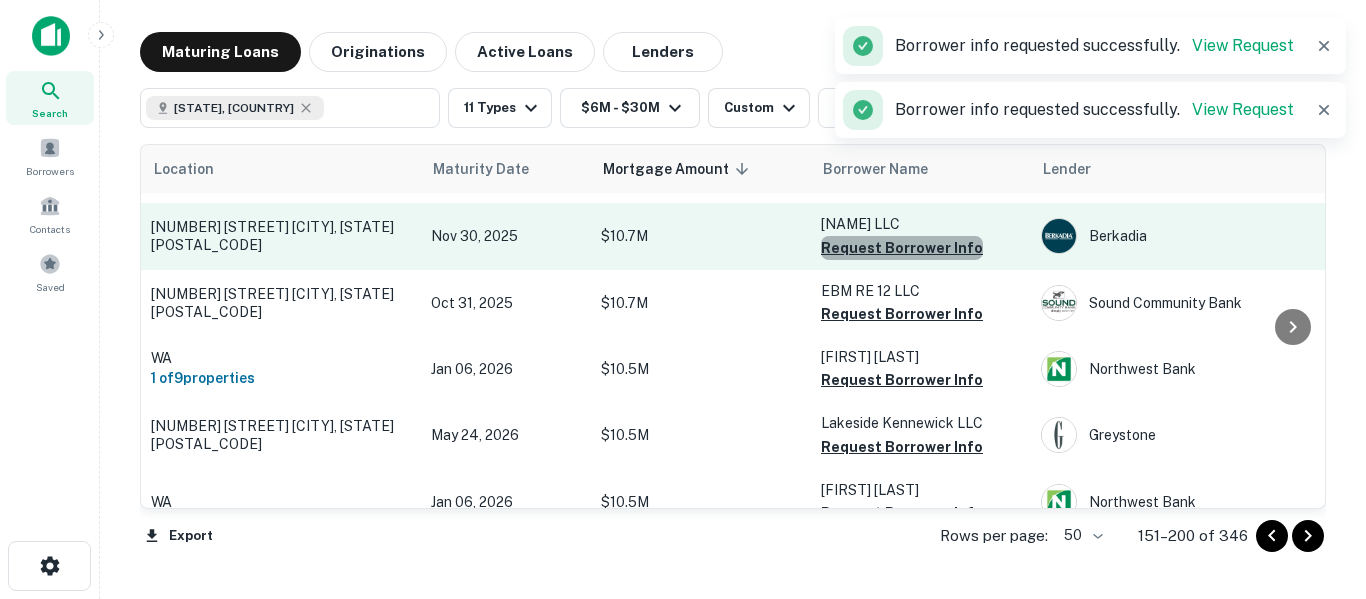 click on "Request Borrower Info" at bounding box center [902, 248] 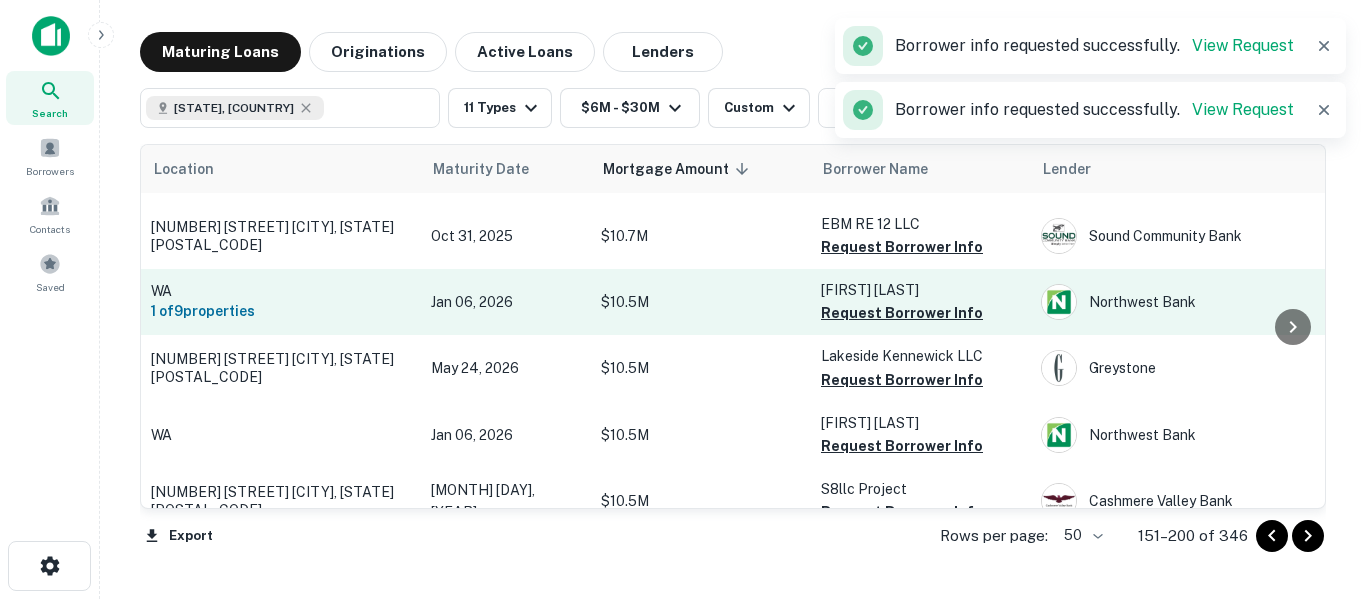 scroll, scrollTop: 1869, scrollLeft: 0, axis: vertical 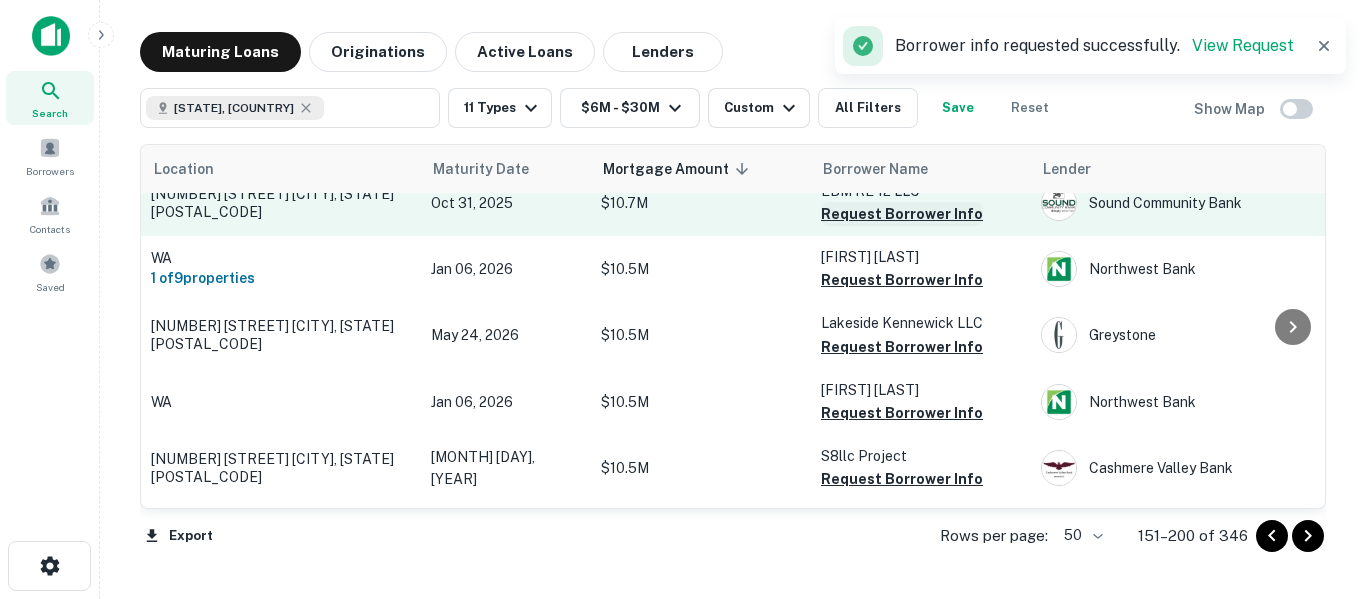 click on "Request Borrower Info" at bounding box center (902, 214) 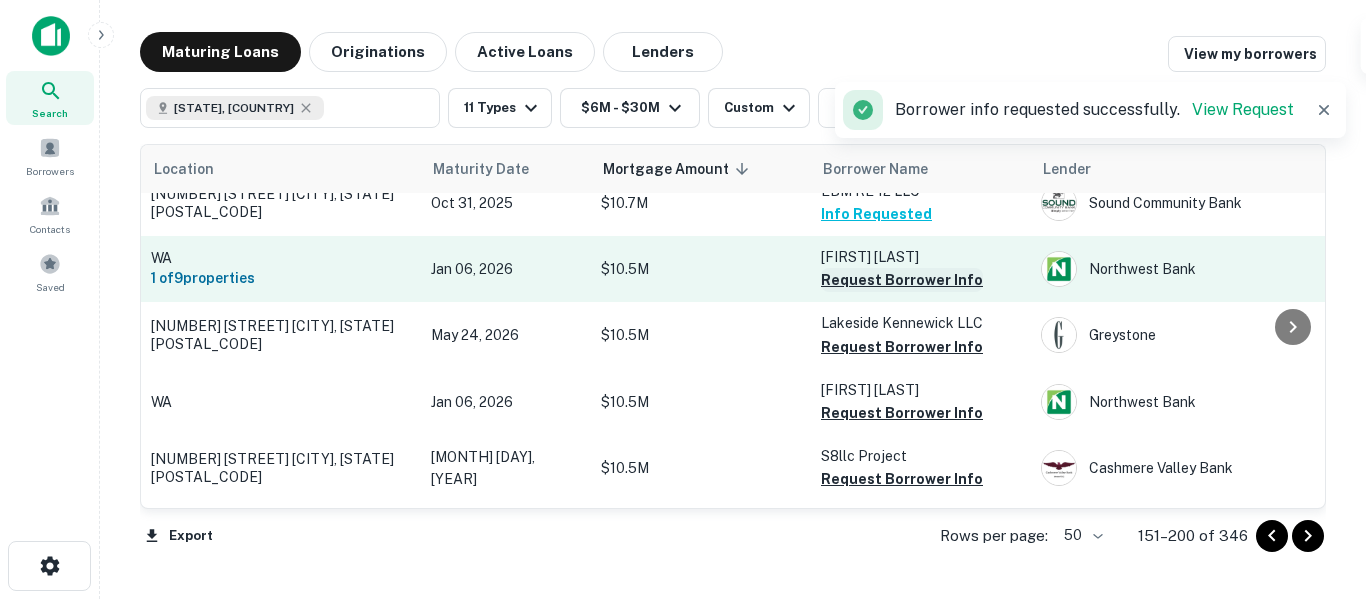 click on "Request Borrower Info" at bounding box center [902, 280] 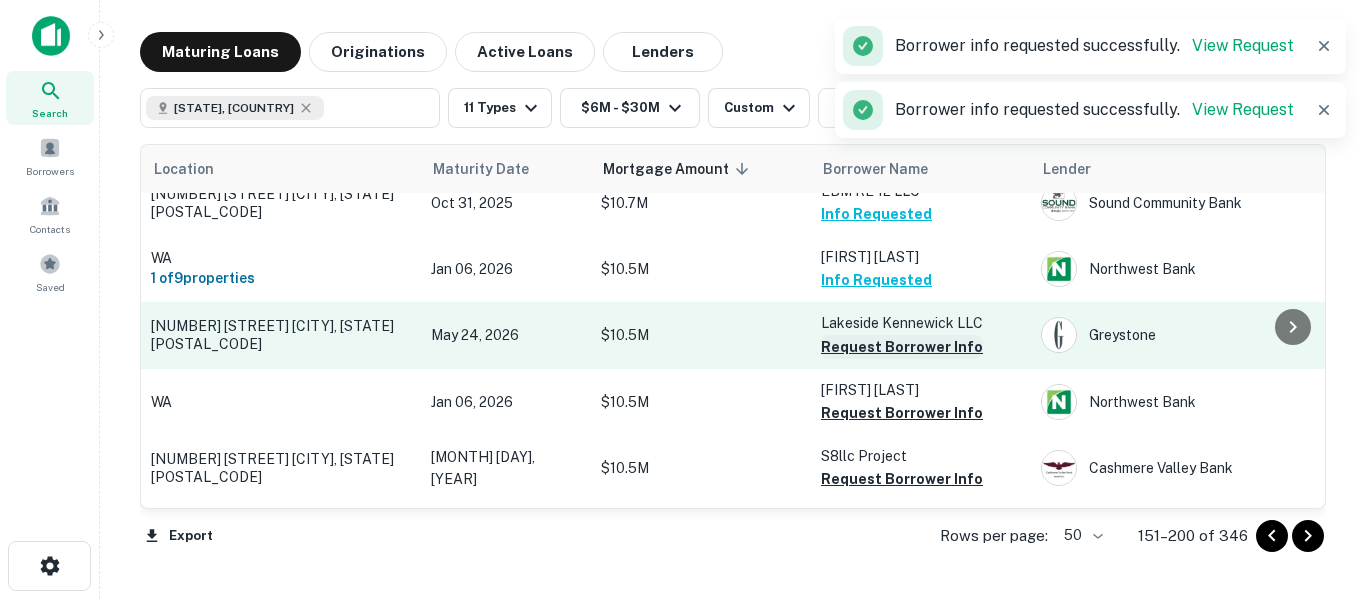 click on "Request Borrower Info" at bounding box center (902, 347) 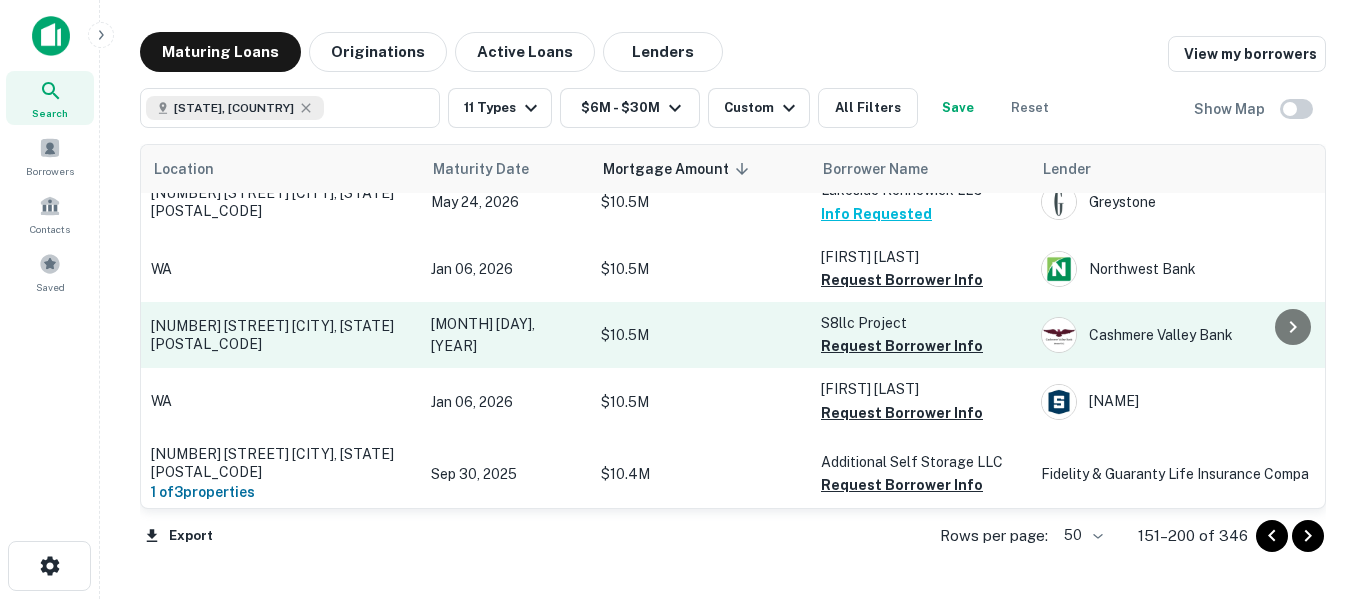 scroll, scrollTop: 2003, scrollLeft: 0, axis: vertical 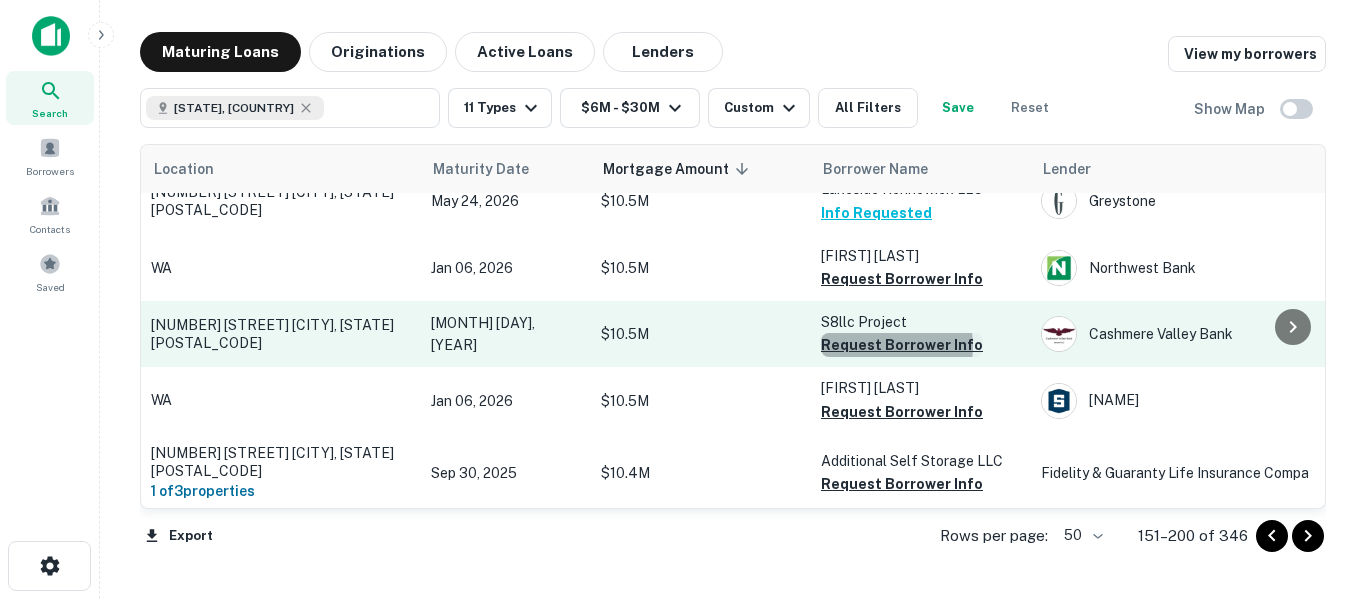 click on "Request Borrower Info" at bounding box center (902, 345) 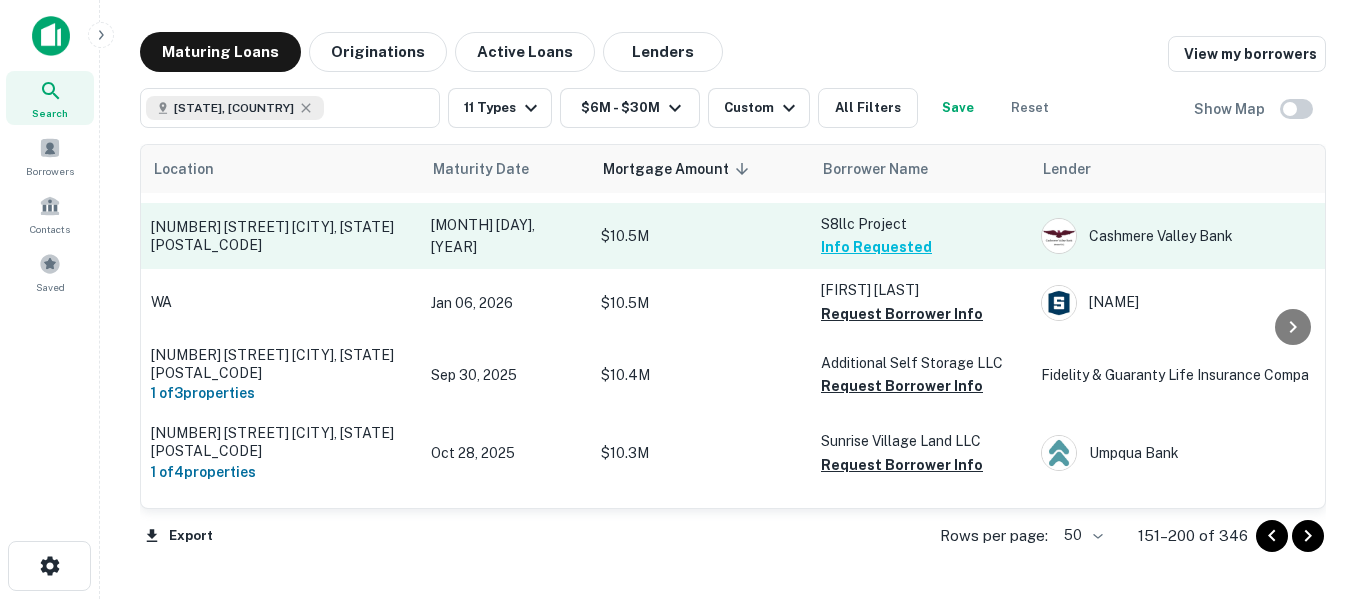 scroll, scrollTop: 2103, scrollLeft: 0, axis: vertical 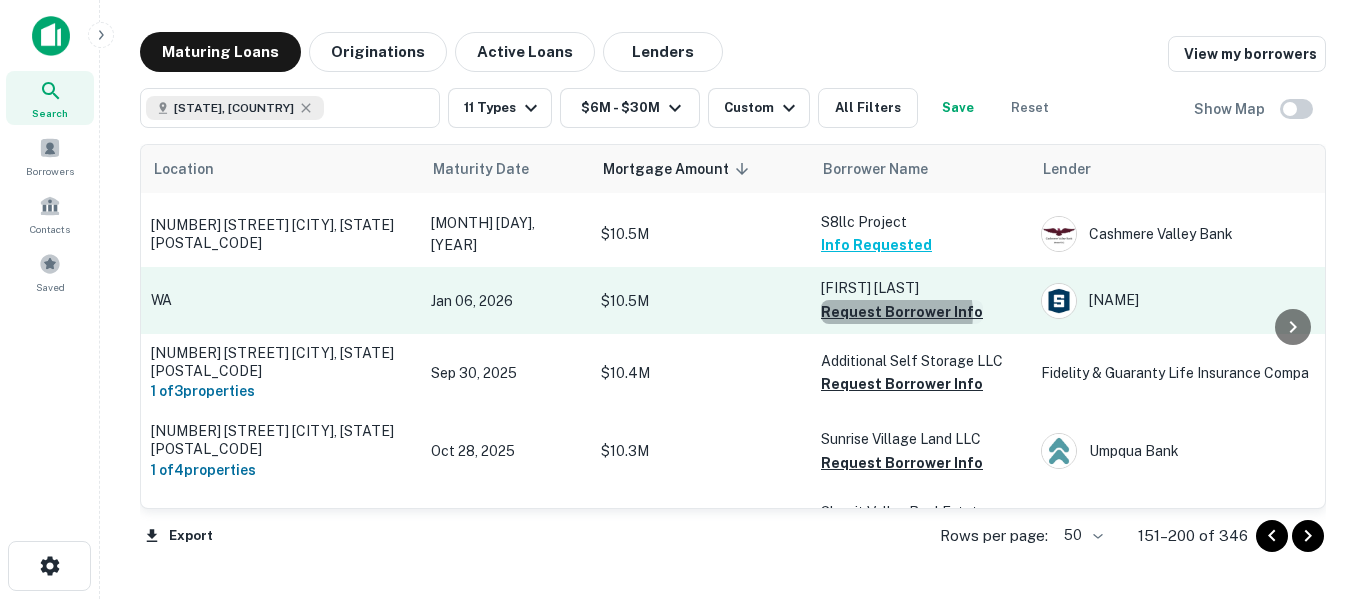 click on "Request Borrower Info" at bounding box center (902, 312) 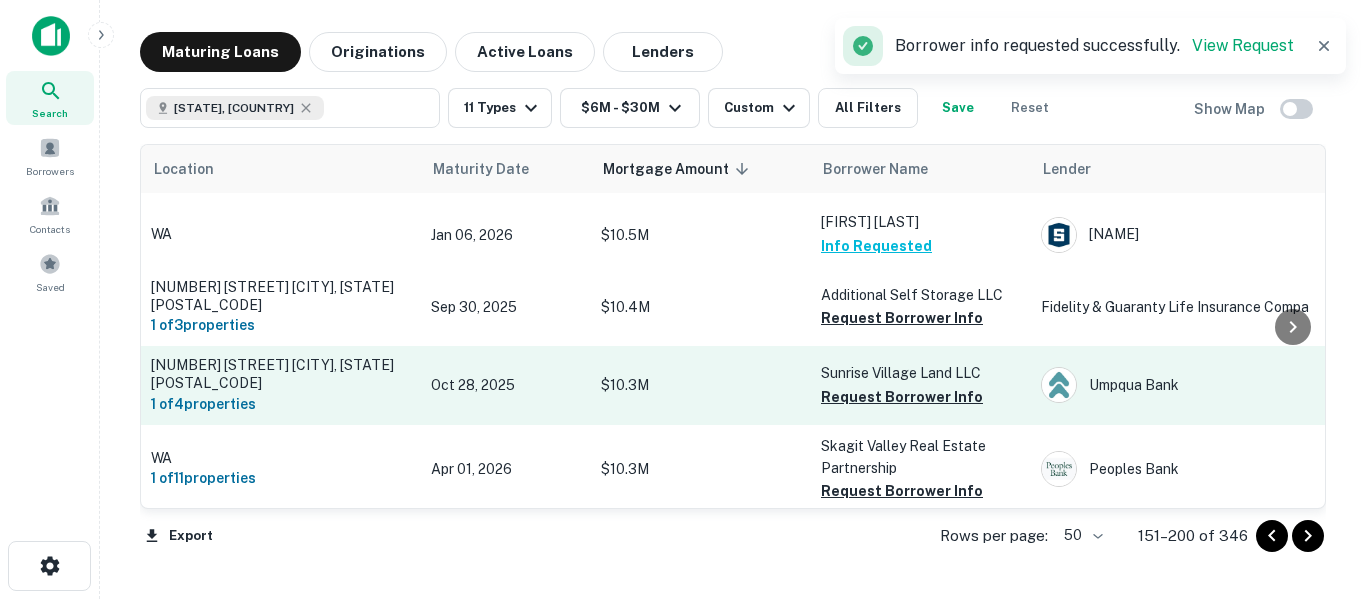 scroll, scrollTop: 2203, scrollLeft: 0, axis: vertical 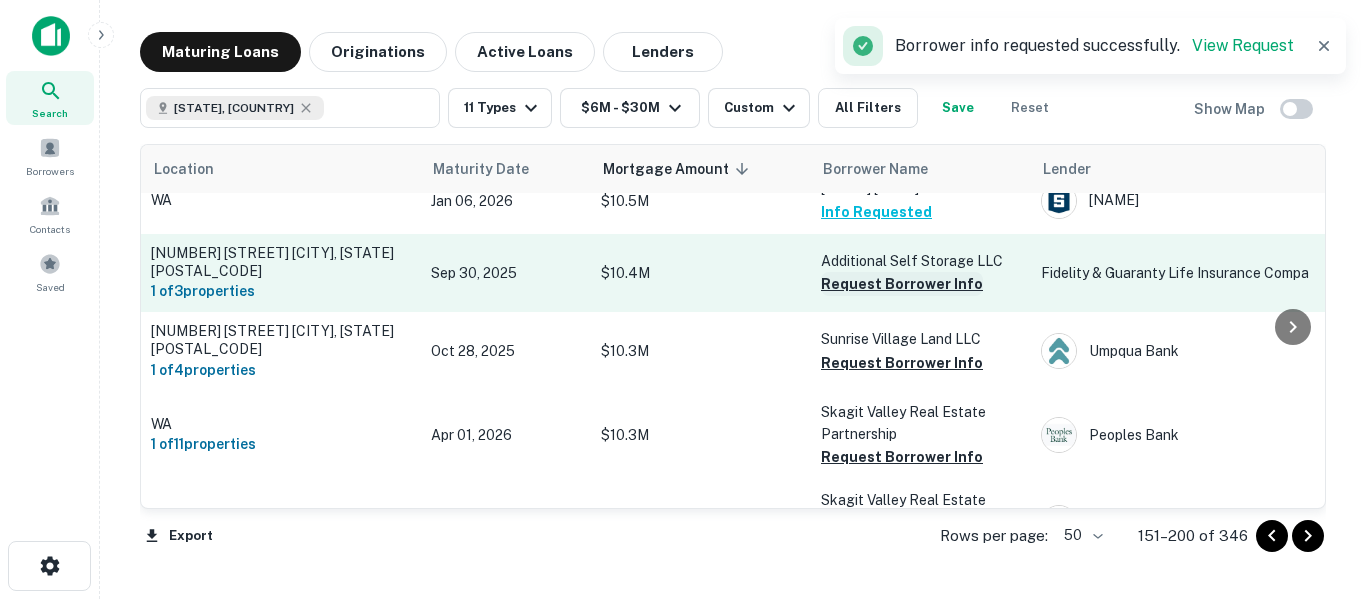 click on "Request Borrower Info" at bounding box center (902, 284) 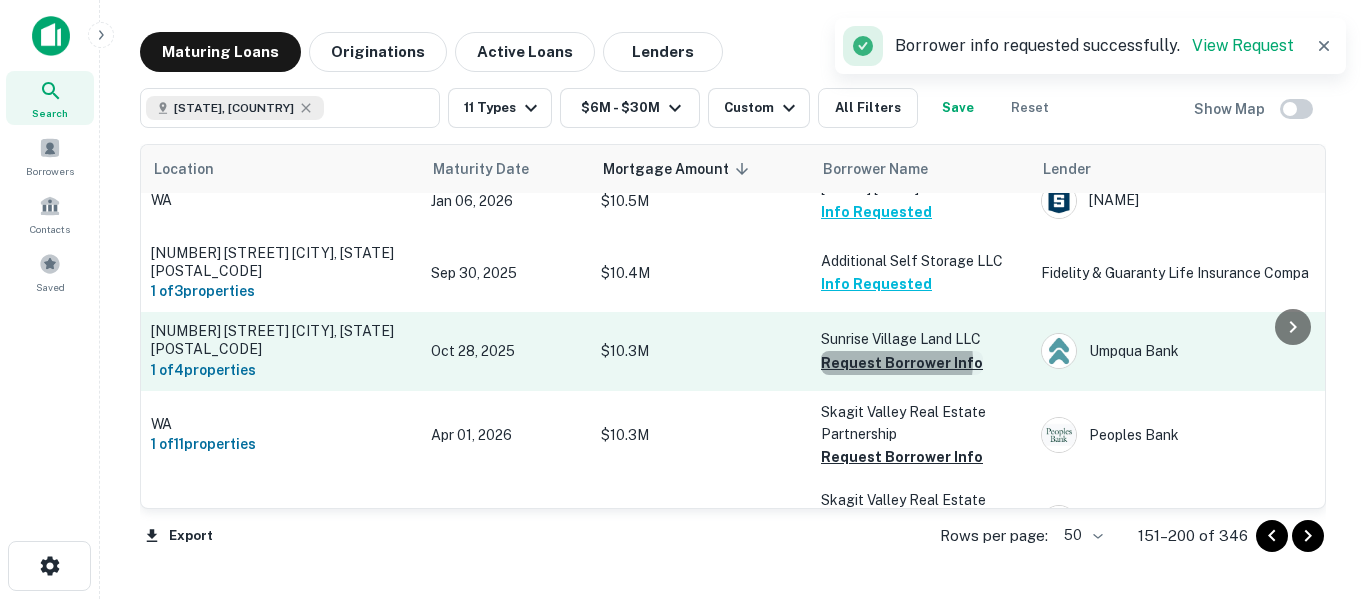 click on "Request Borrower Info" at bounding box center [902, 363] 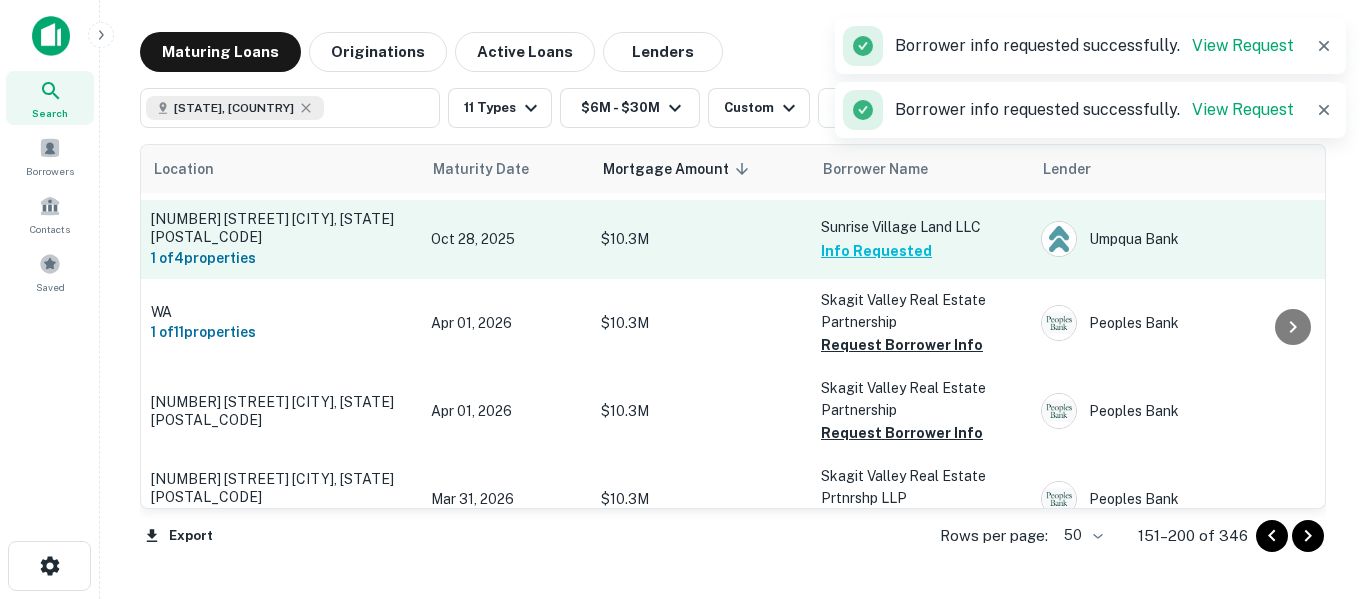 scroll, scrollTop: 2336, scrollLeft: 0, axis: vertical 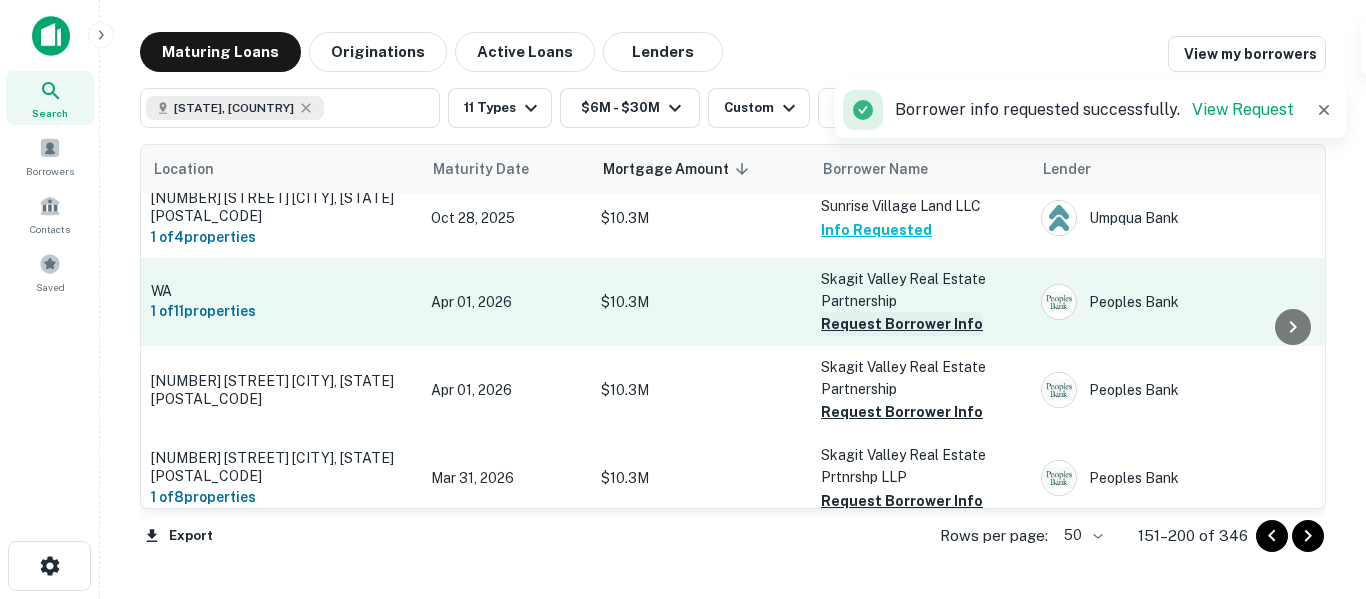 click on "Request Borrower Info" at bounding box center [902, 324] 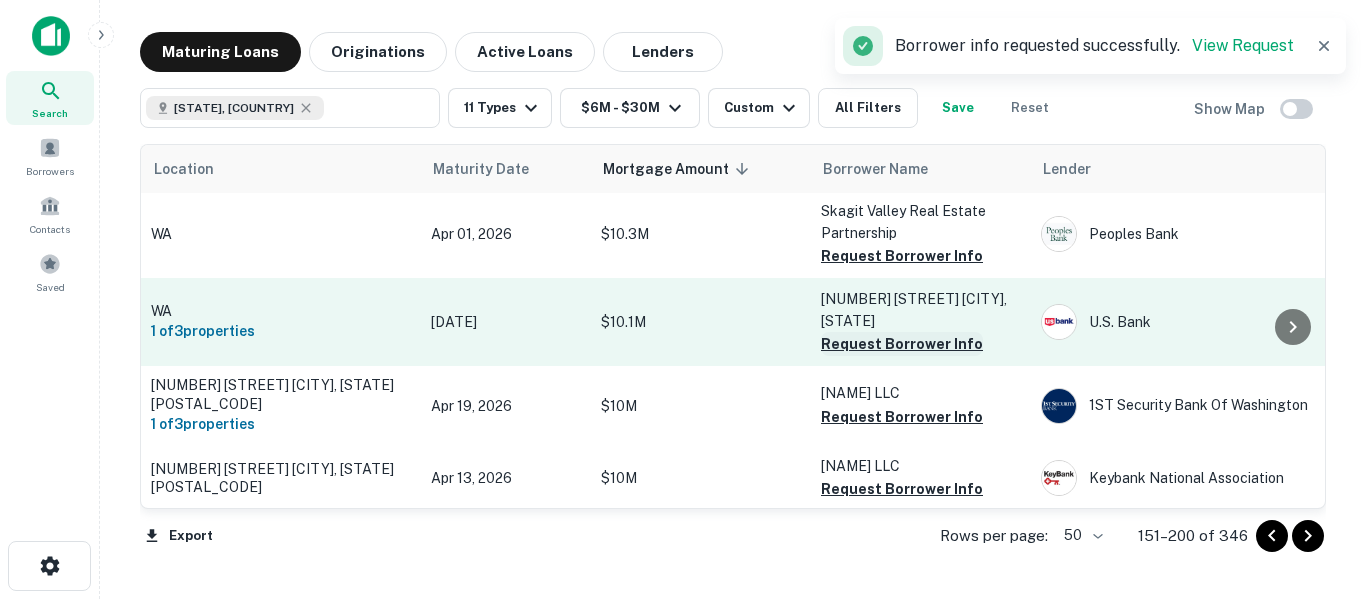 scroll, scrollTop: 2703, scrollLeft: 0, axis: vertical 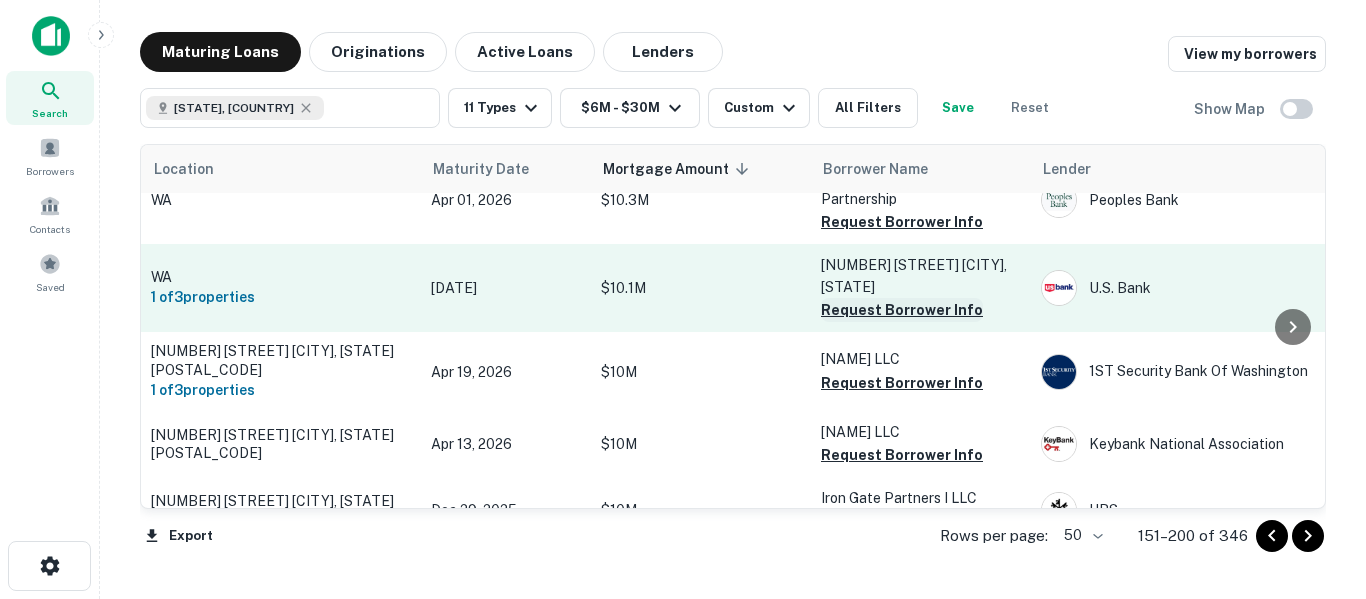 click on "Request Borrower Info" at bounding box center (902, 310) 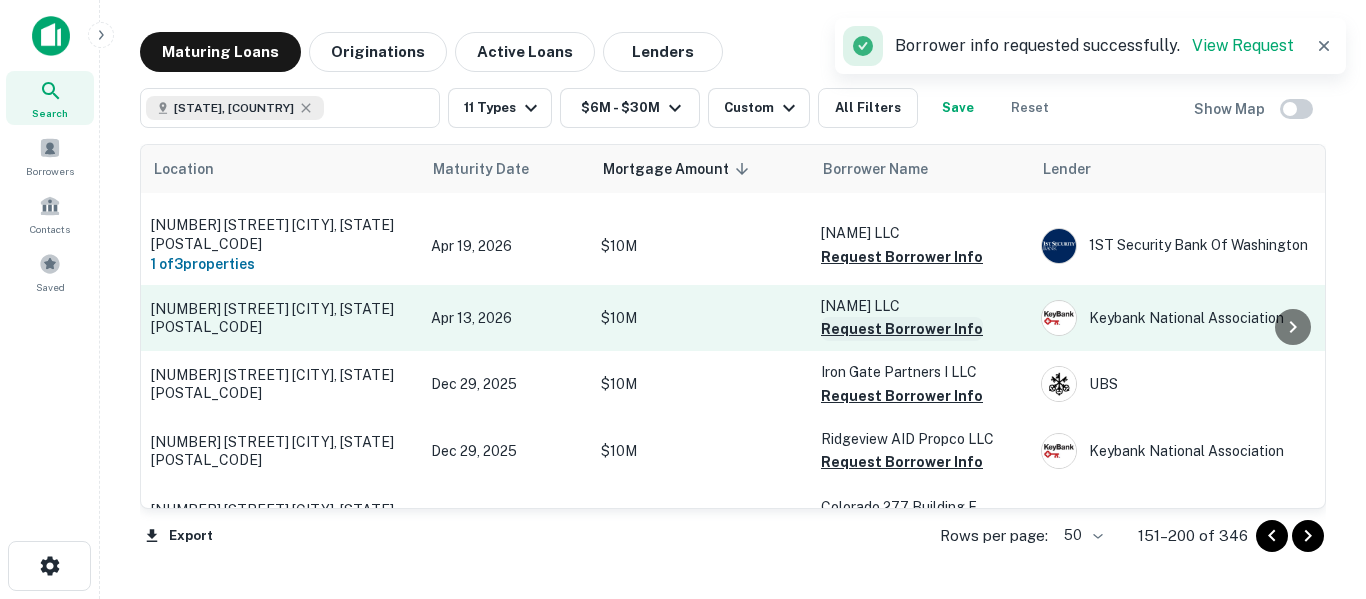 scroll, scrollTop: 2836, scrollLeft: 0, axis: vertical 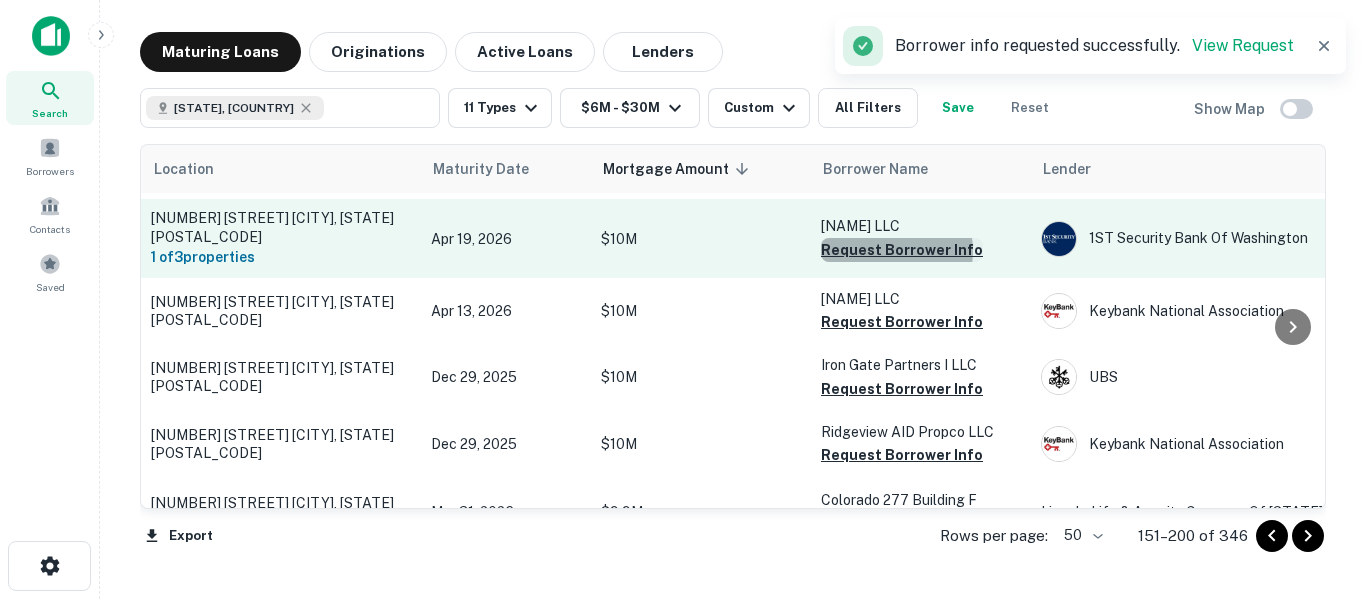 click on "Request Borrower Info" at bounding box center [902, 250] 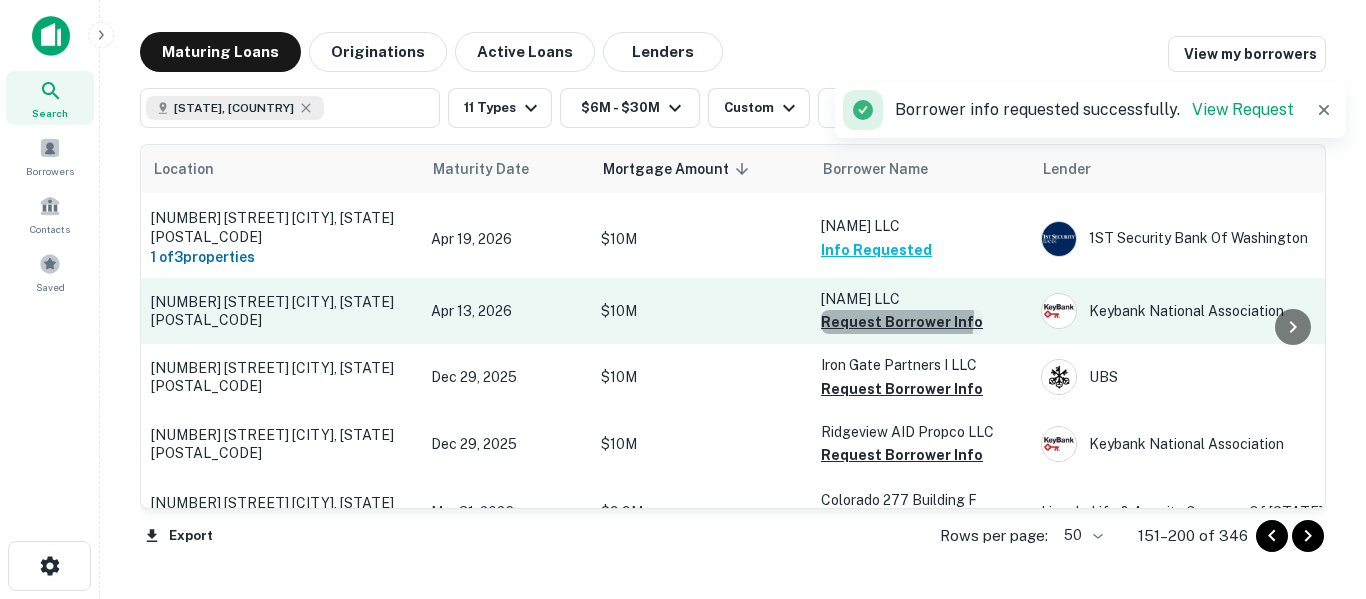 click on "Request Borrower Info" at bounding box center [902, 322] 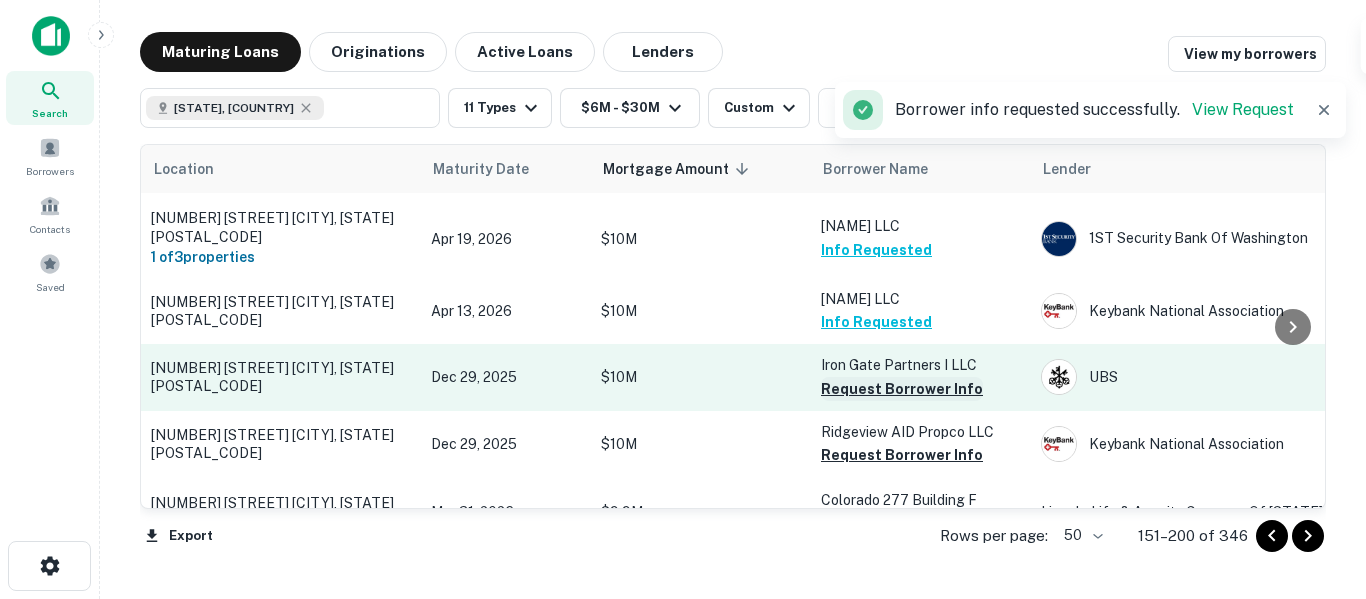 click on "Request Borrower Info" at bounding box center (902, 389) 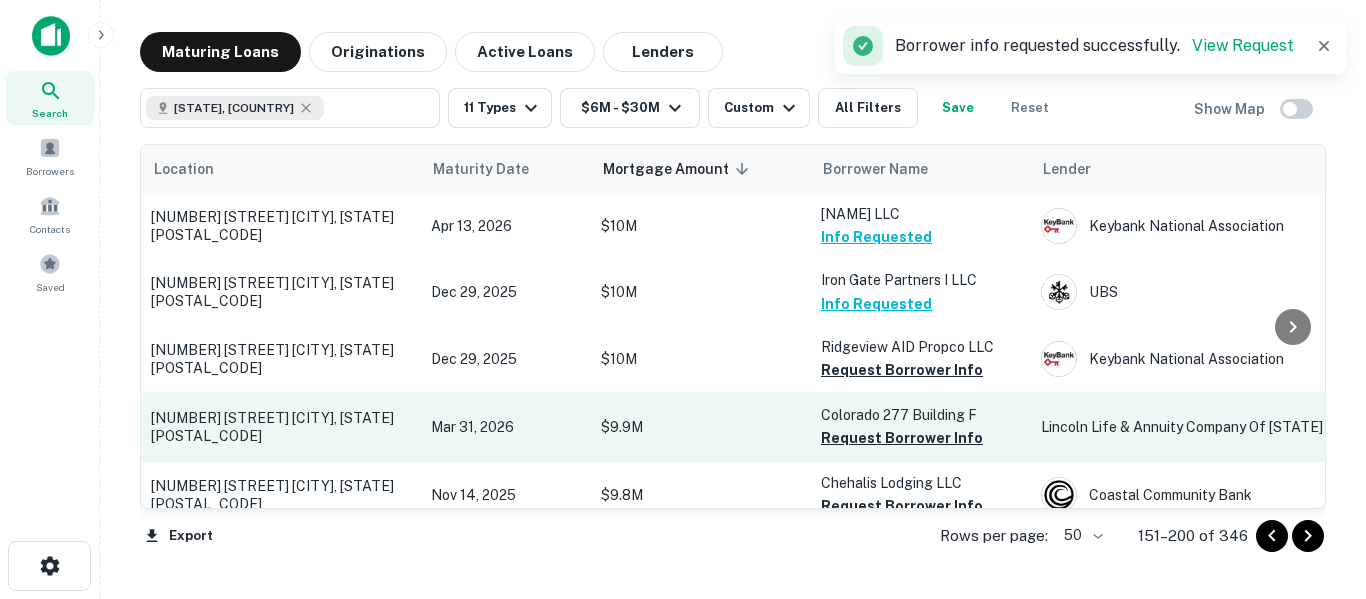 scroll, scrollTop: 2936, scrollLeft: 0, axis: vertical 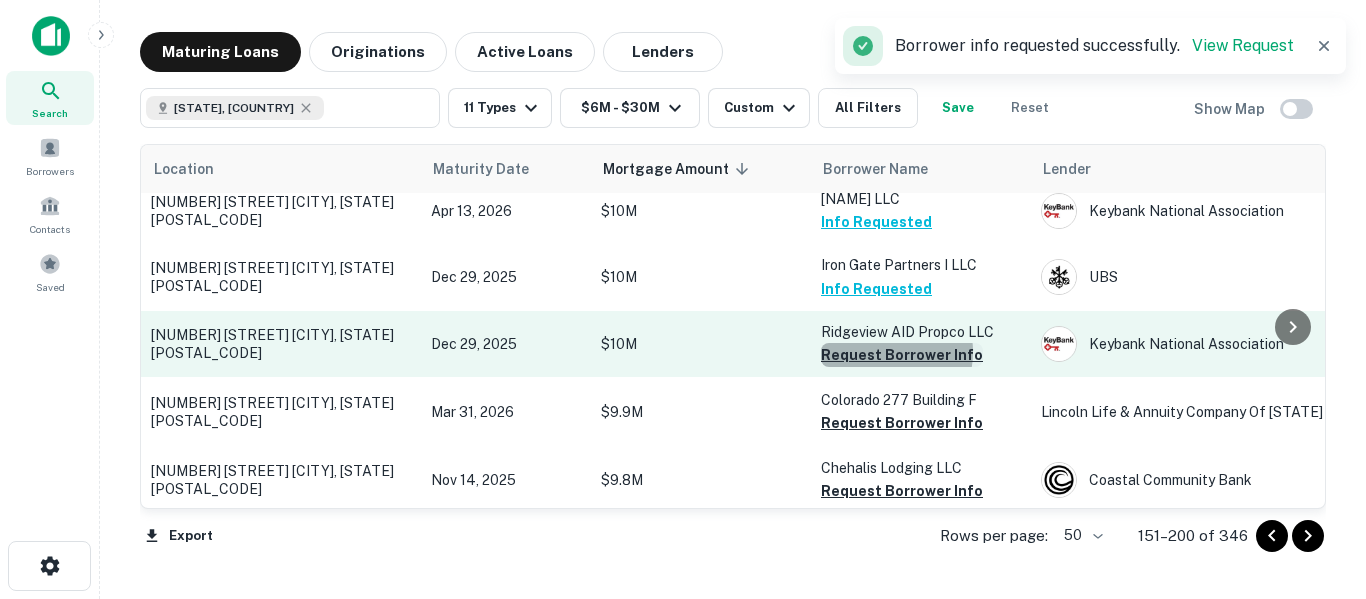 click on "Request Borrower Info" at bounding box center (902, 355) 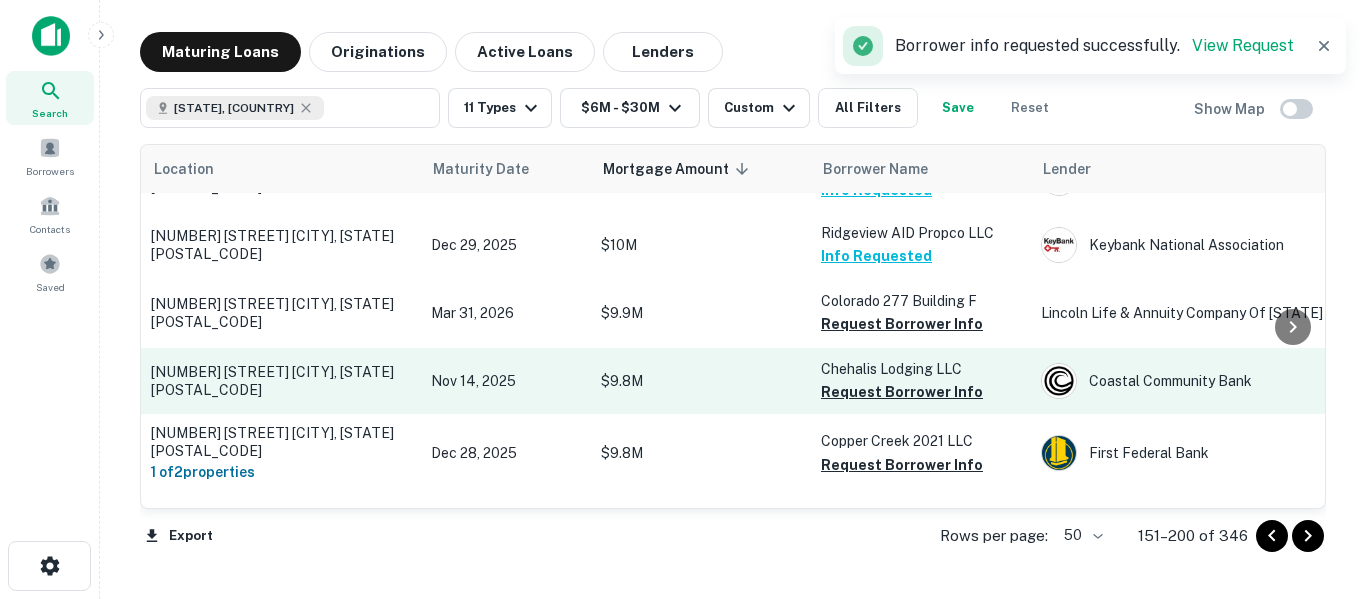 scroll, scrollTop: 3036, scrollLeft: 0, axis: vertical 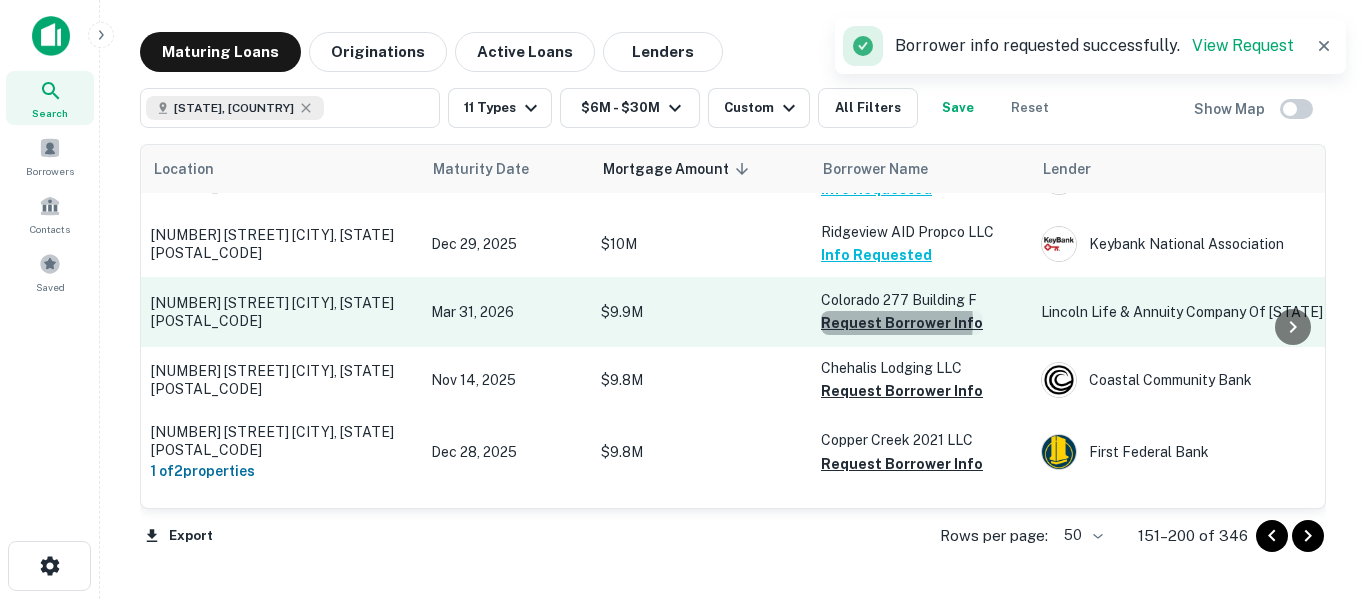 click on "Request Borrower Info" at bounding box center (902, 323) 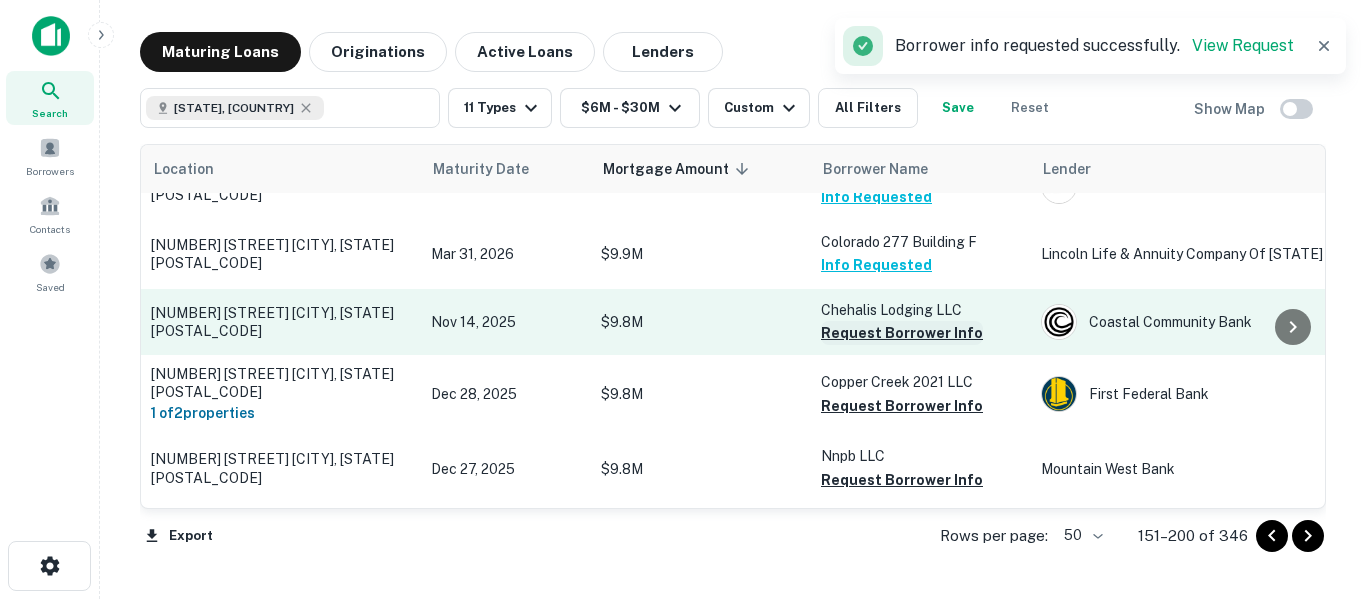 scroll, scrollTop: 3103, scrollLeft: 0, axis: vertical 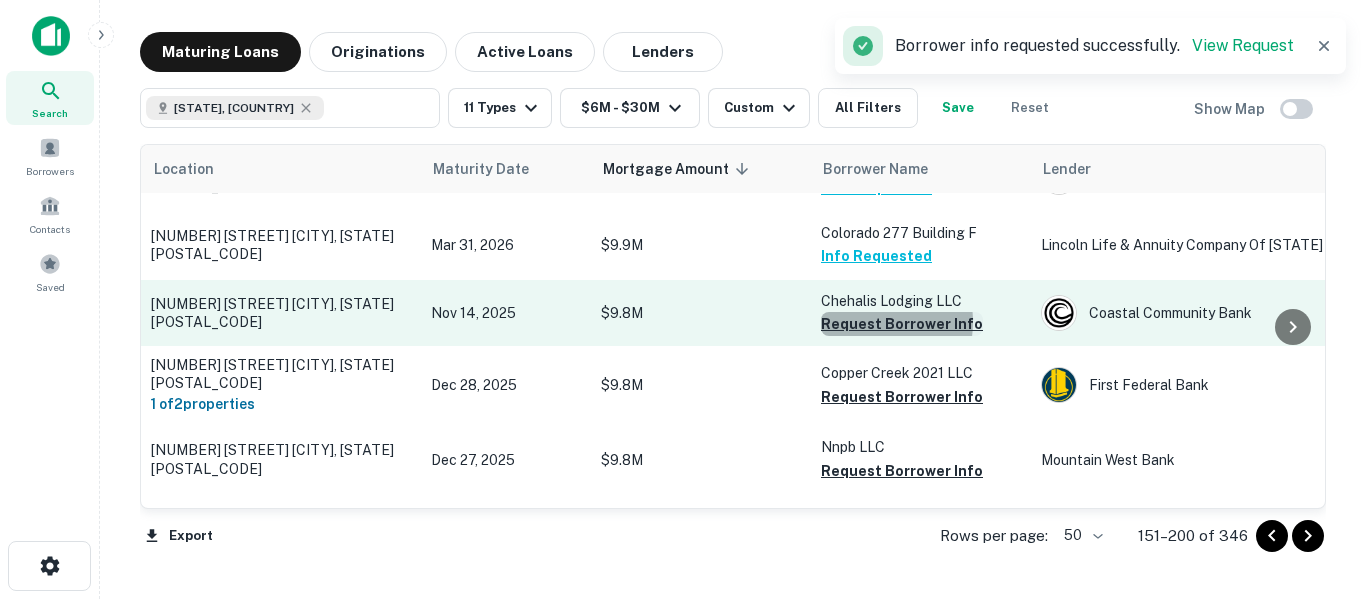 click on "Request Borrower Info" at bounding box center [902, 324] 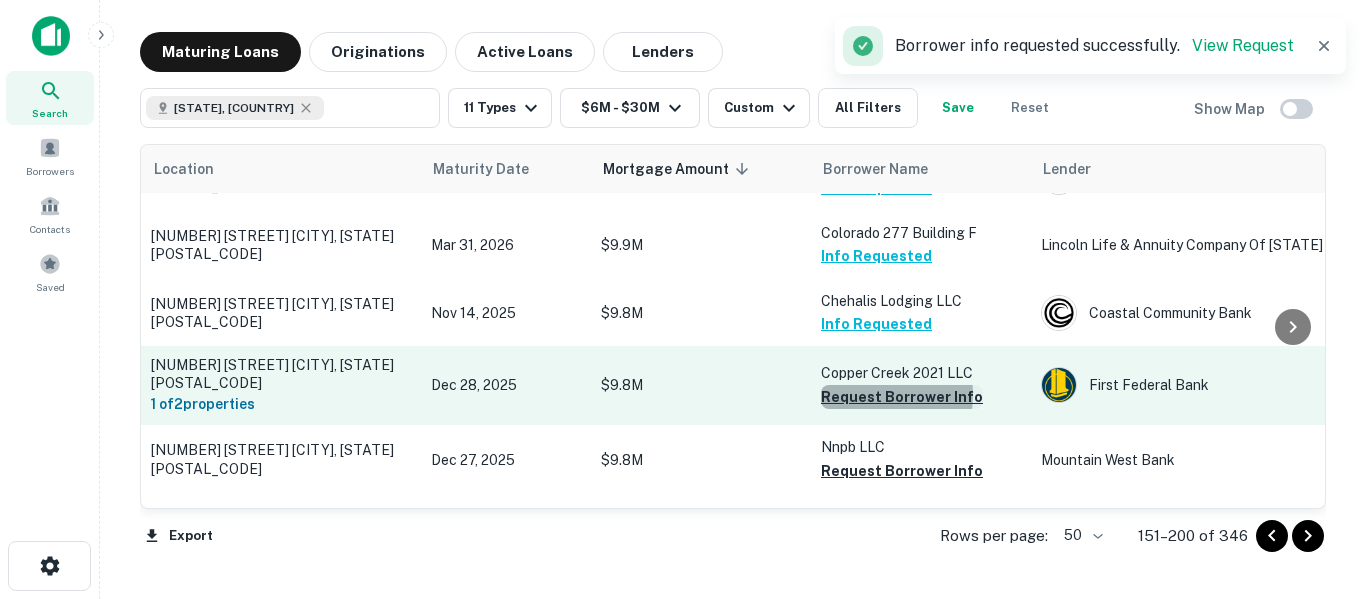 click on "Request Borrower Info" at bounding box center [902, 397] 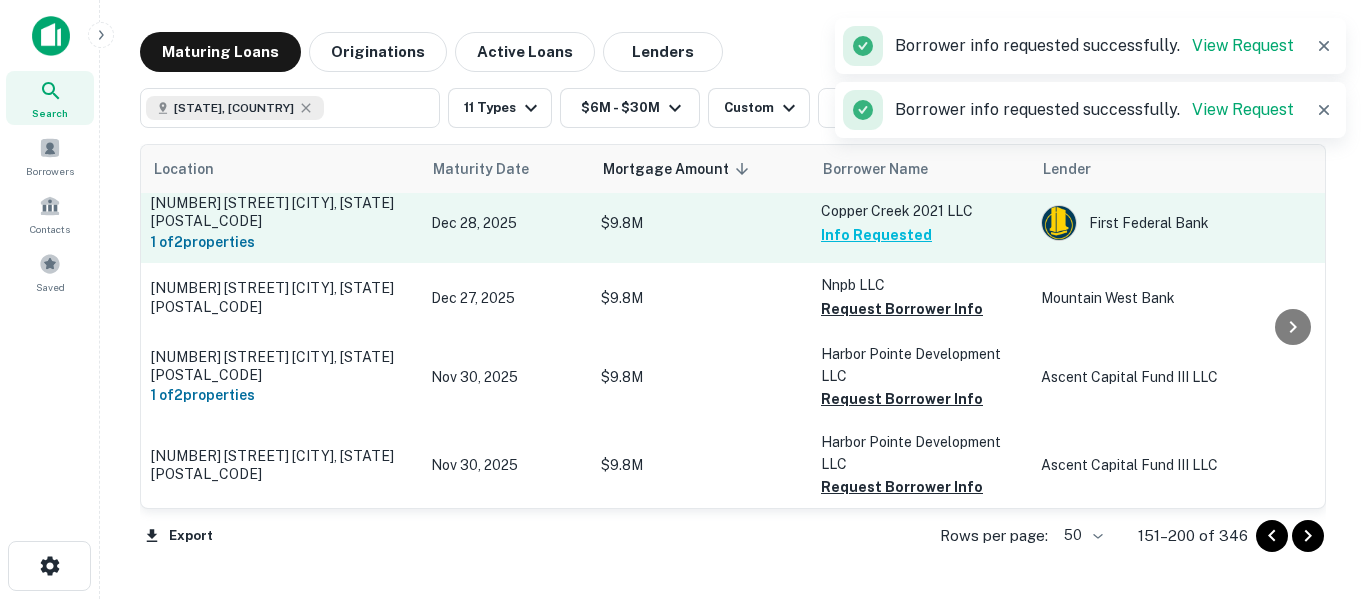 scroll, scrollTop: 3269, scrollLeft: 0, axis: vertical 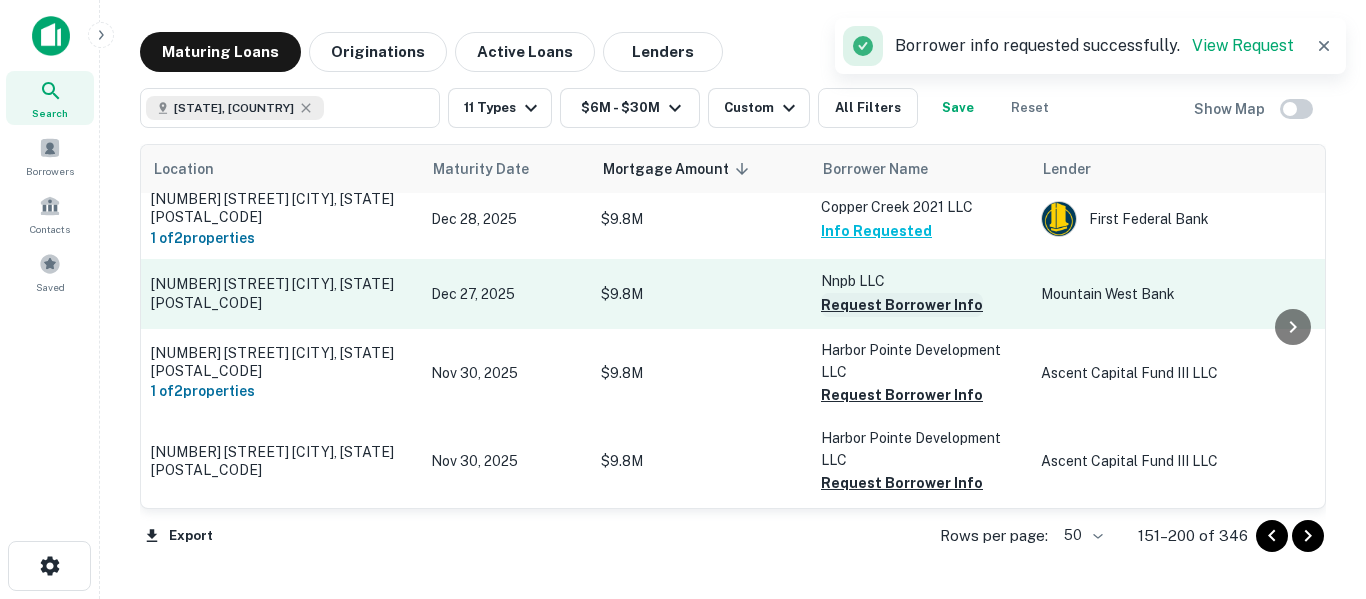 click on "Request Borrower Info" at bounding box center [902, 305] 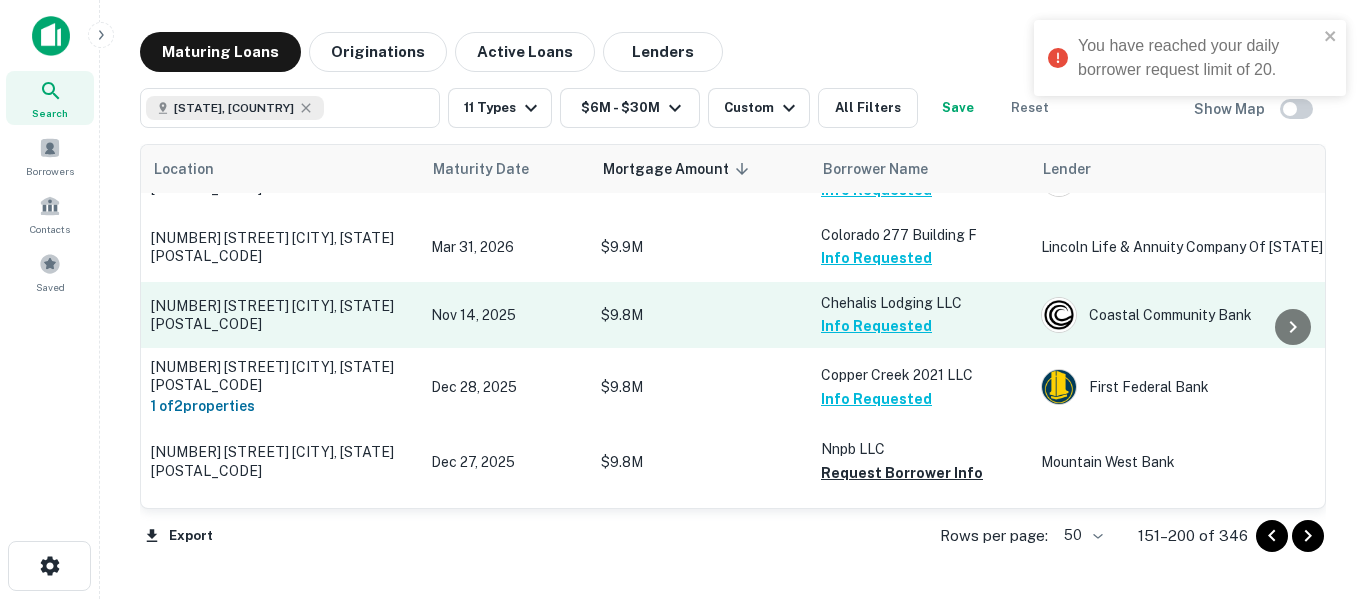 scroll, scrollTop: 3036, scrollLeft: 0, axis: vertical 